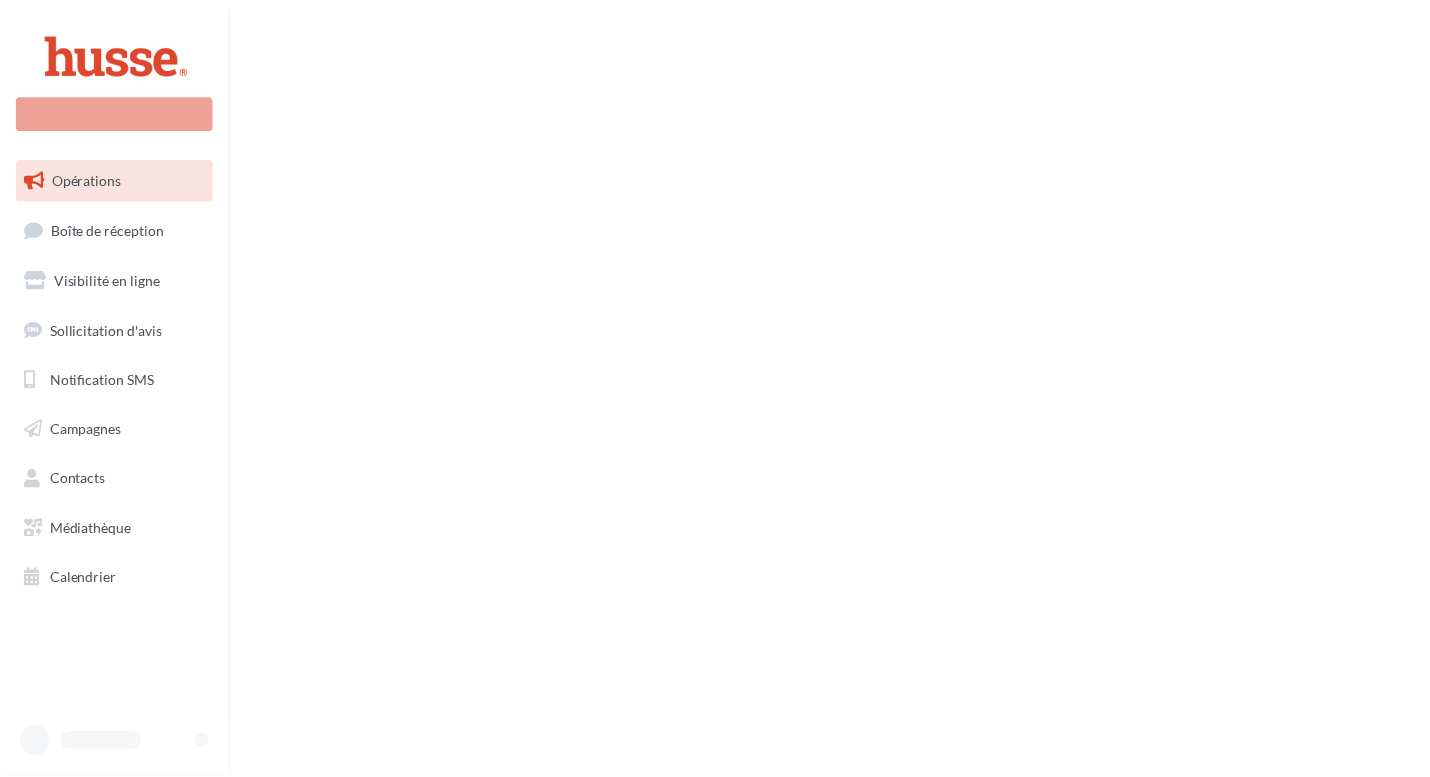 scroll, scrollTop: 0, scrollLeft: 0, axis: both 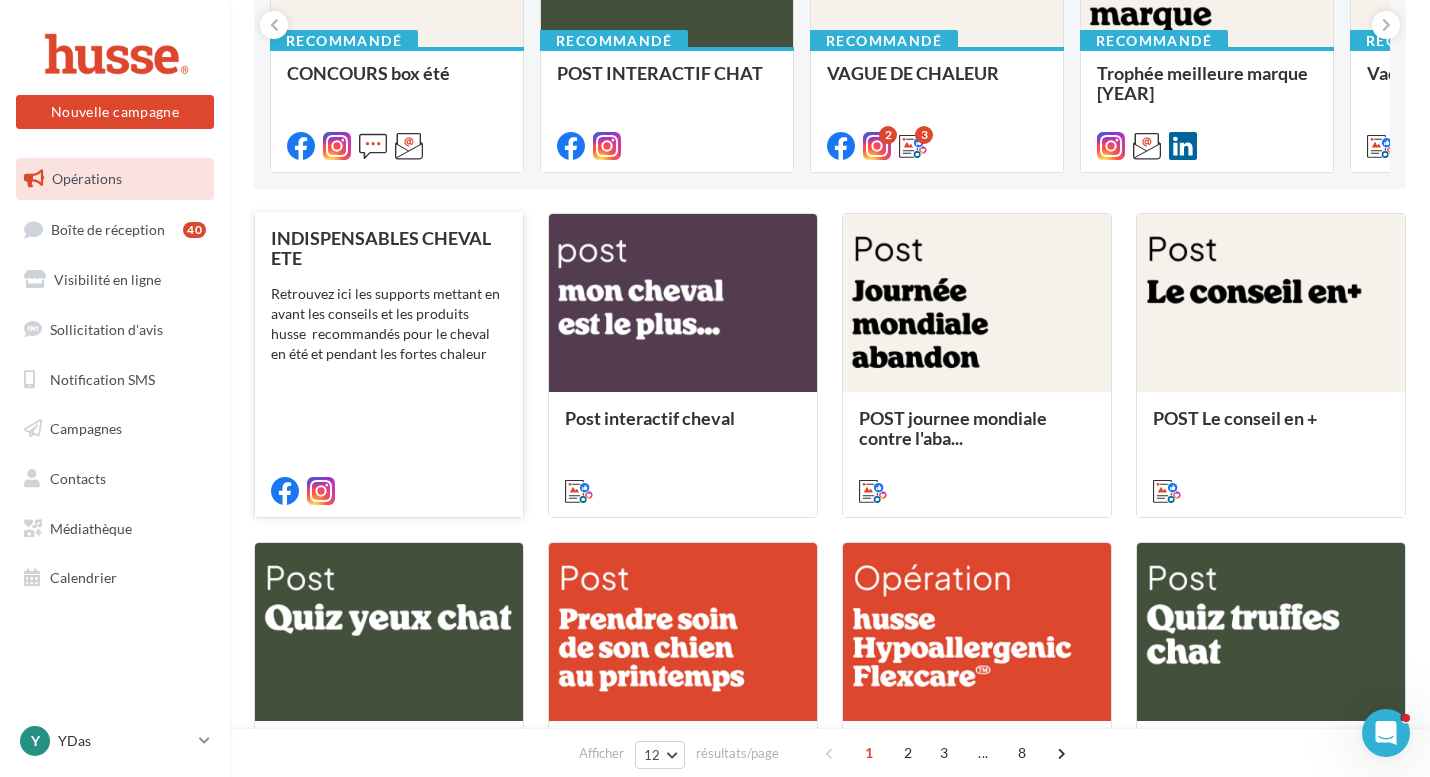 click on "Retrouvez ici les supports mettant en avant les conseils et les produits husse recommandés pour le cheval en été et pendant les fortes chaleur" at bounding box center (389, 324) 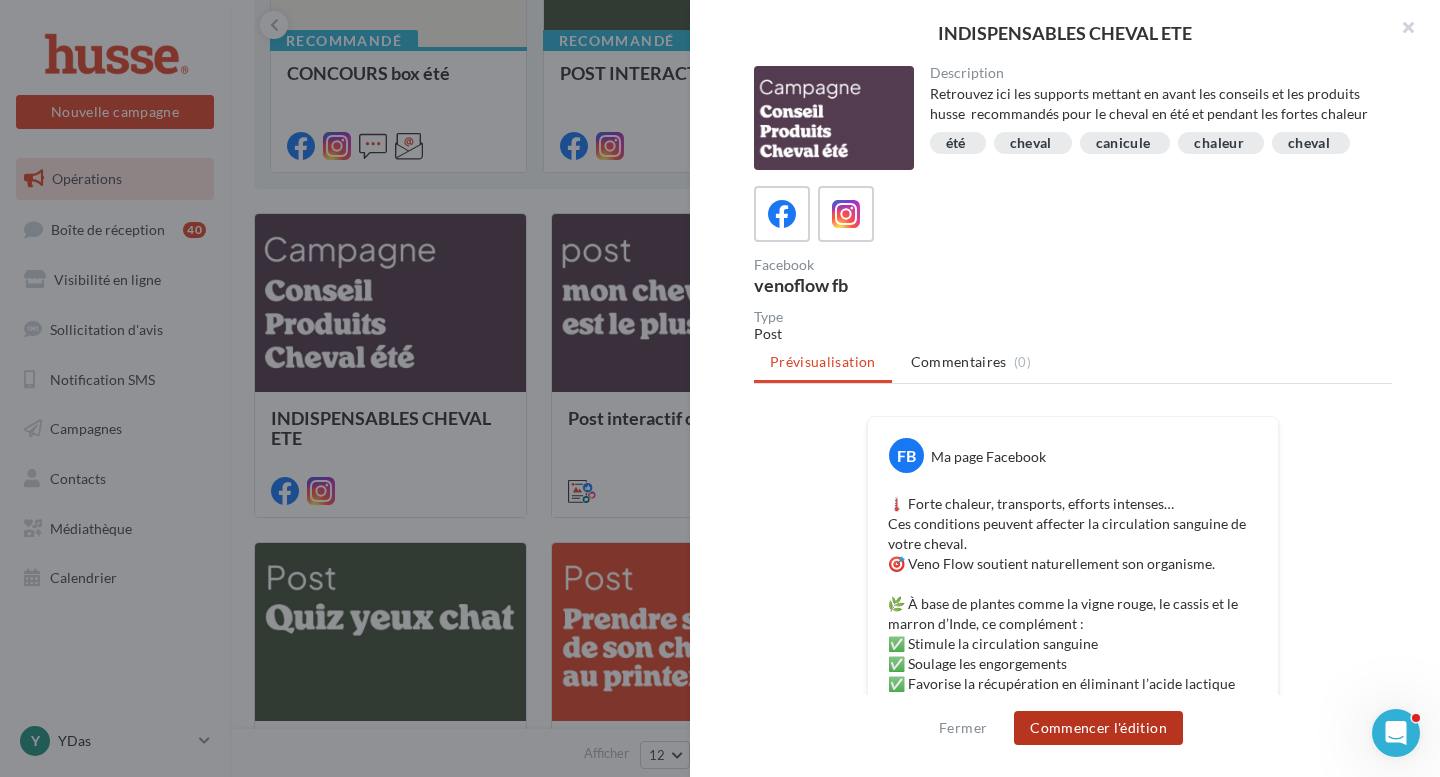 click on "Commencer l'édition" at bounding box center (1098, 728) 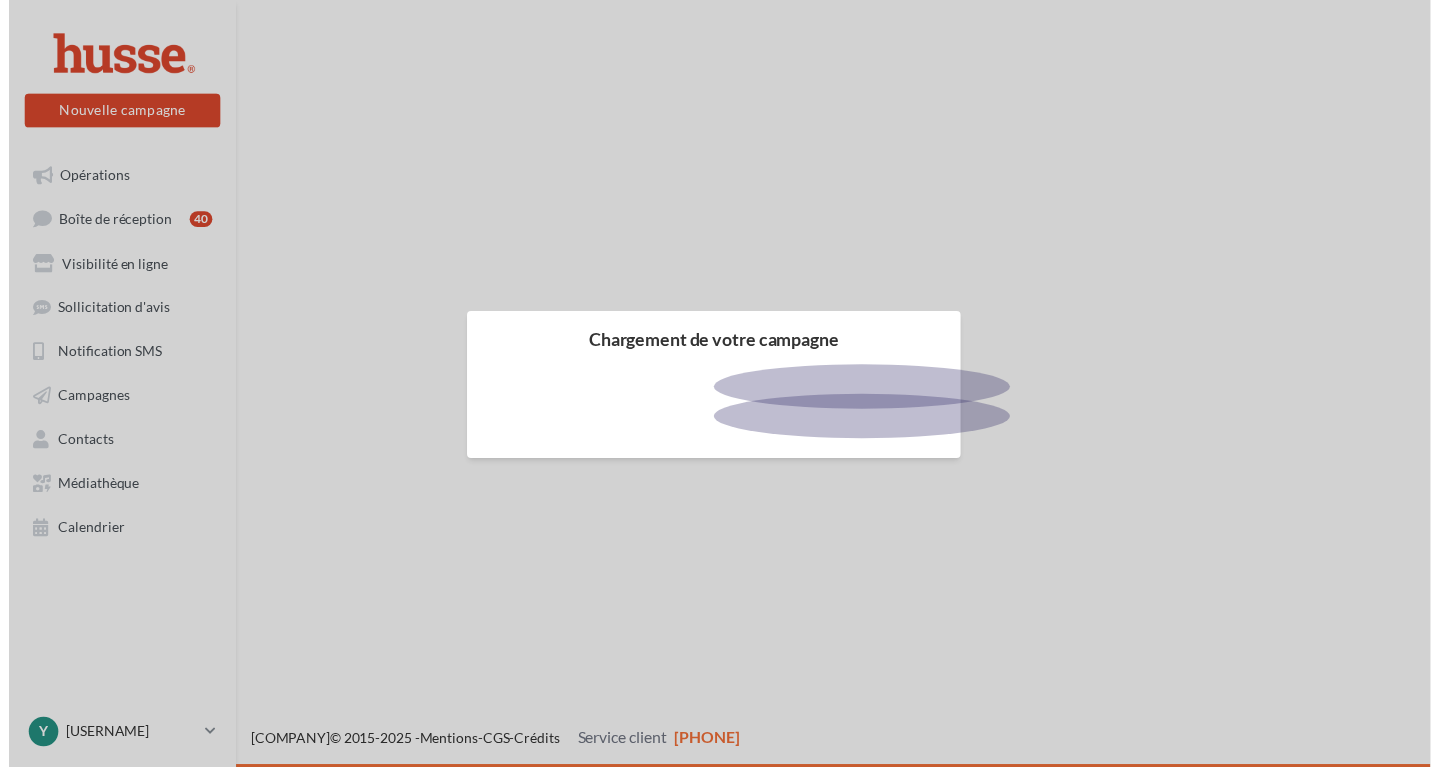 scroll, scrollTop: 0, scrollLeft: 0, axis: both 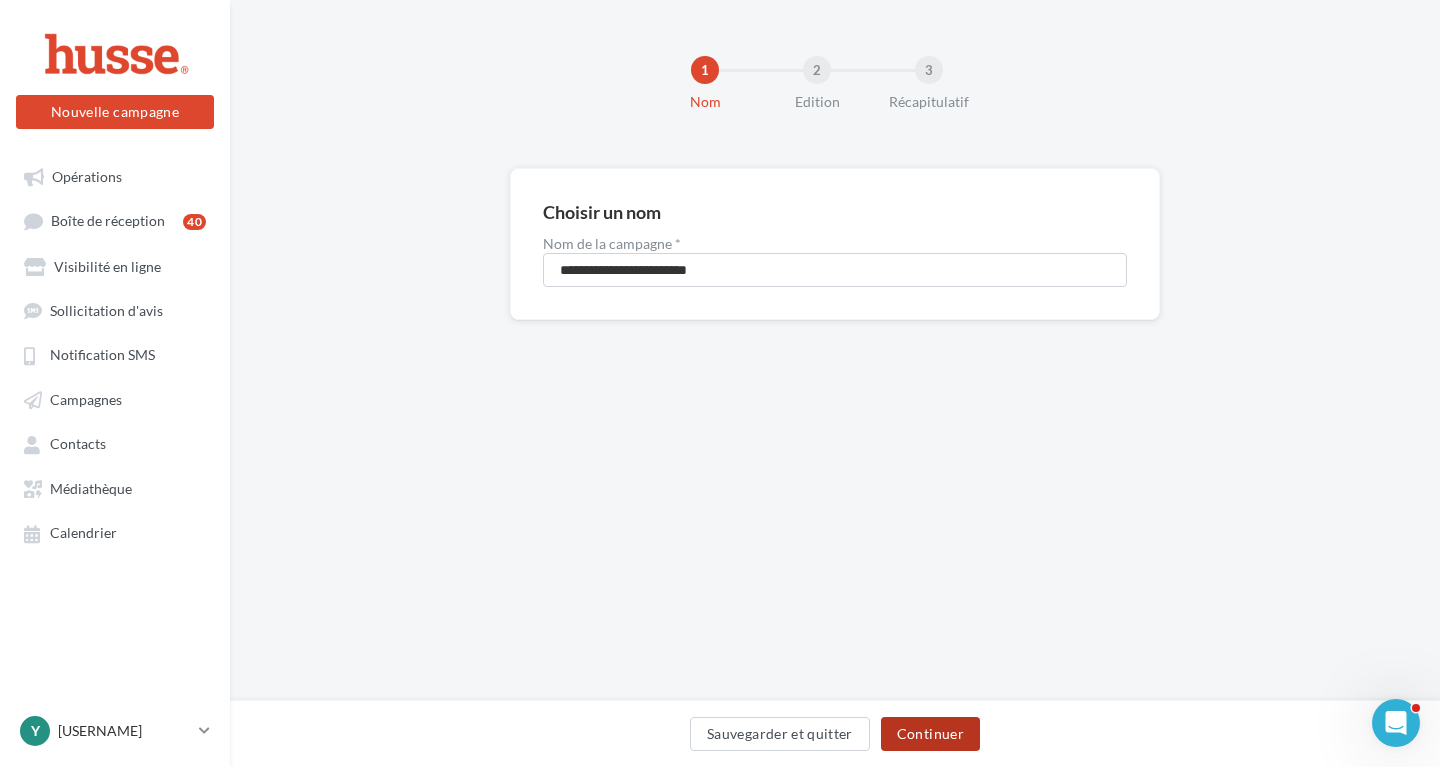 click on "Continuer" at bounding box center [930, 734] 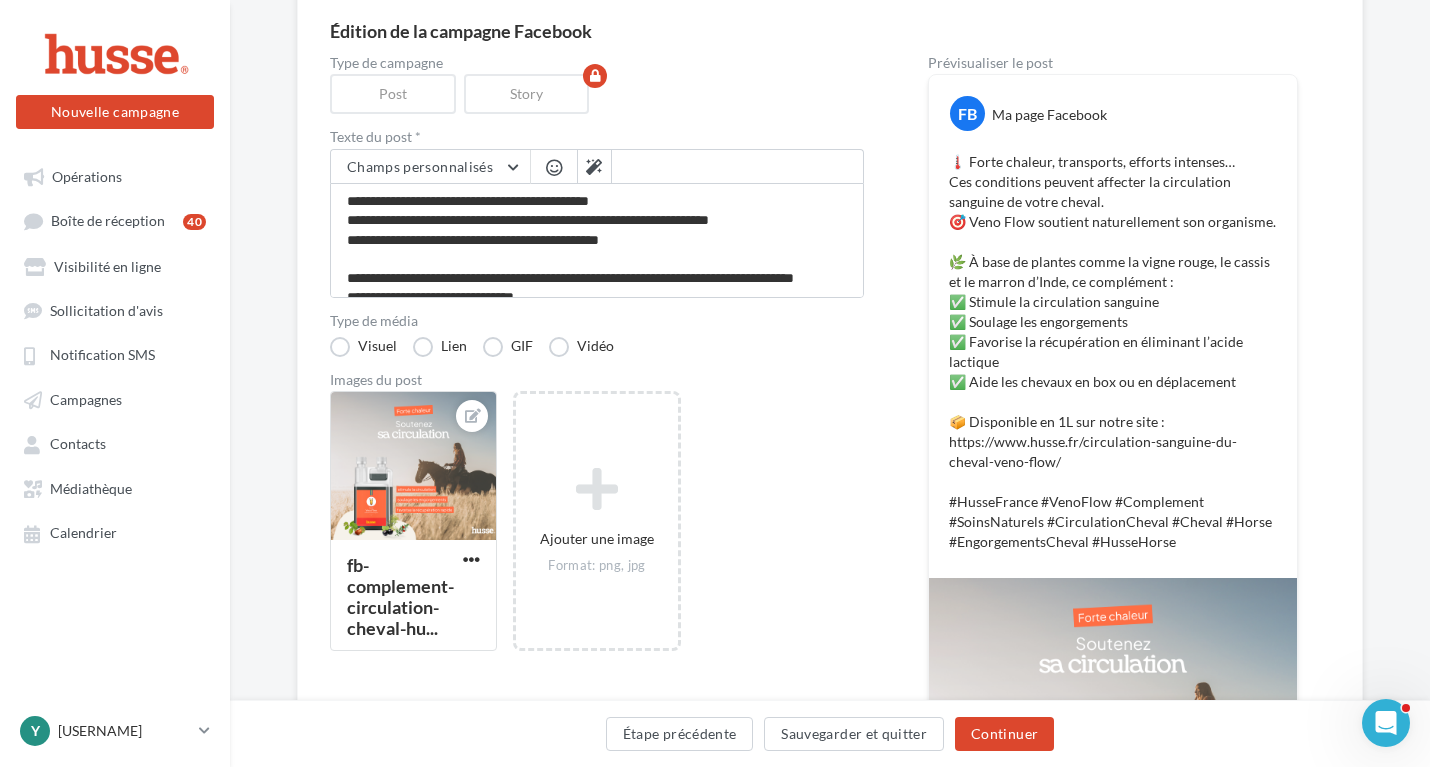 scroll, scrollTop: 201, scrollLeft: 0, axis: vertical 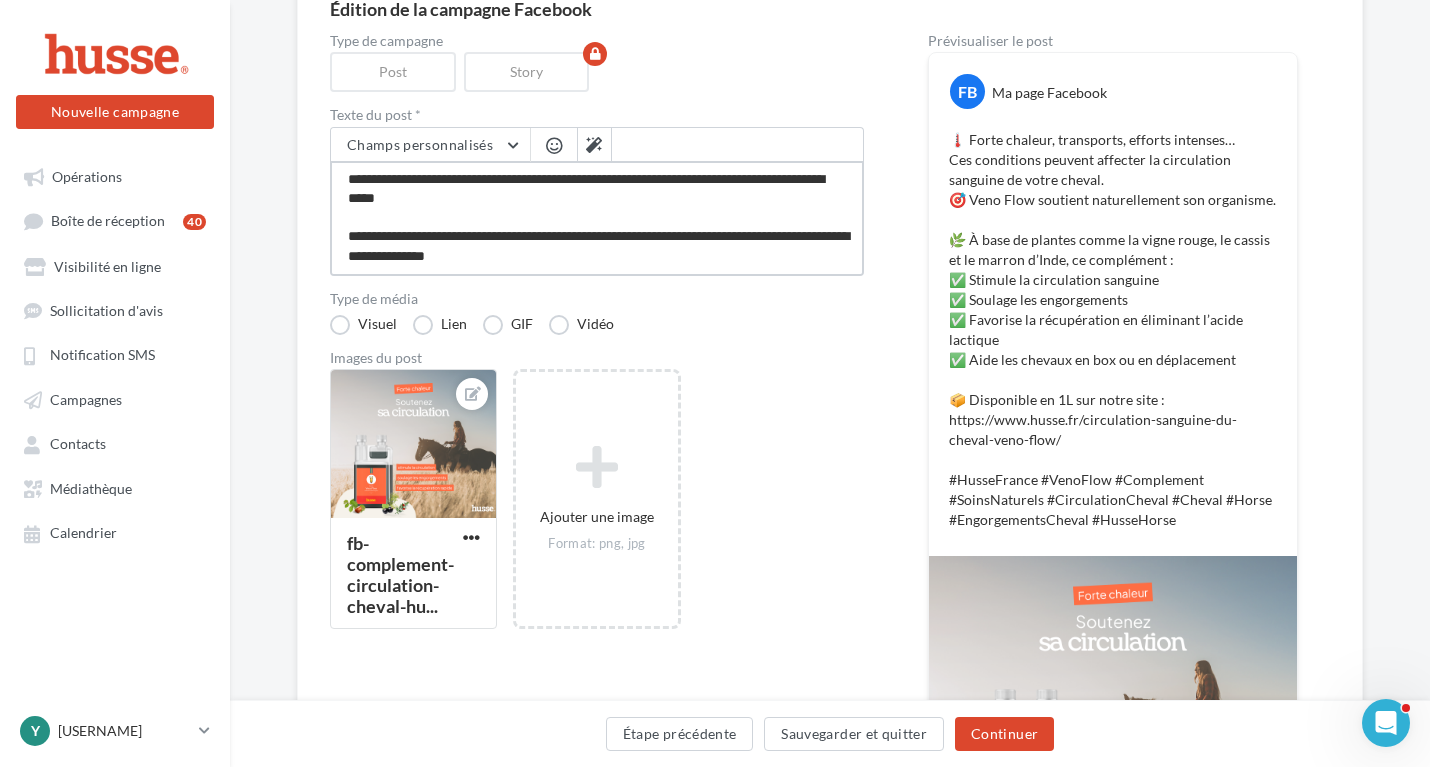 click on "**********" at bounding box center (597, 218) 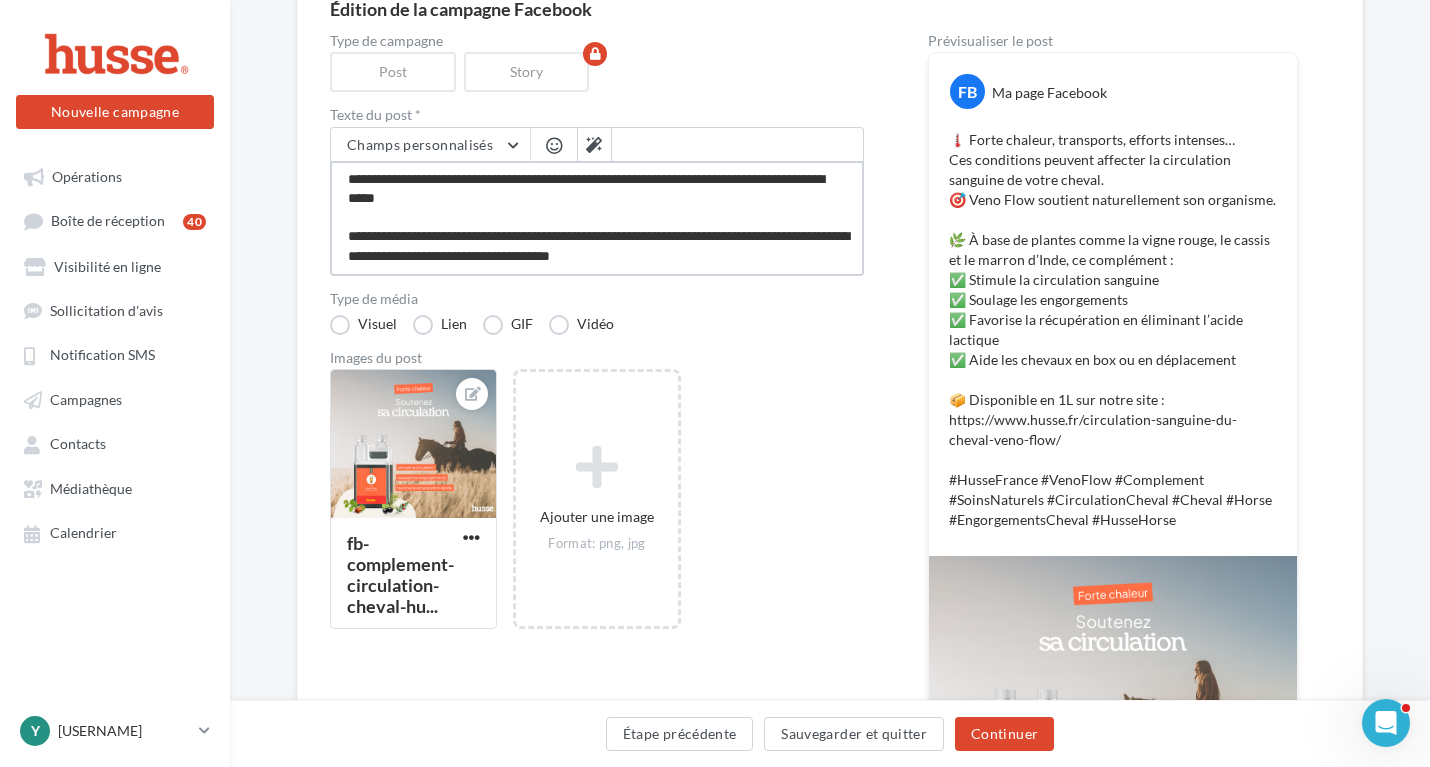 scroll, scrollTop: 223, scrollLeft: 0, axis: vertical 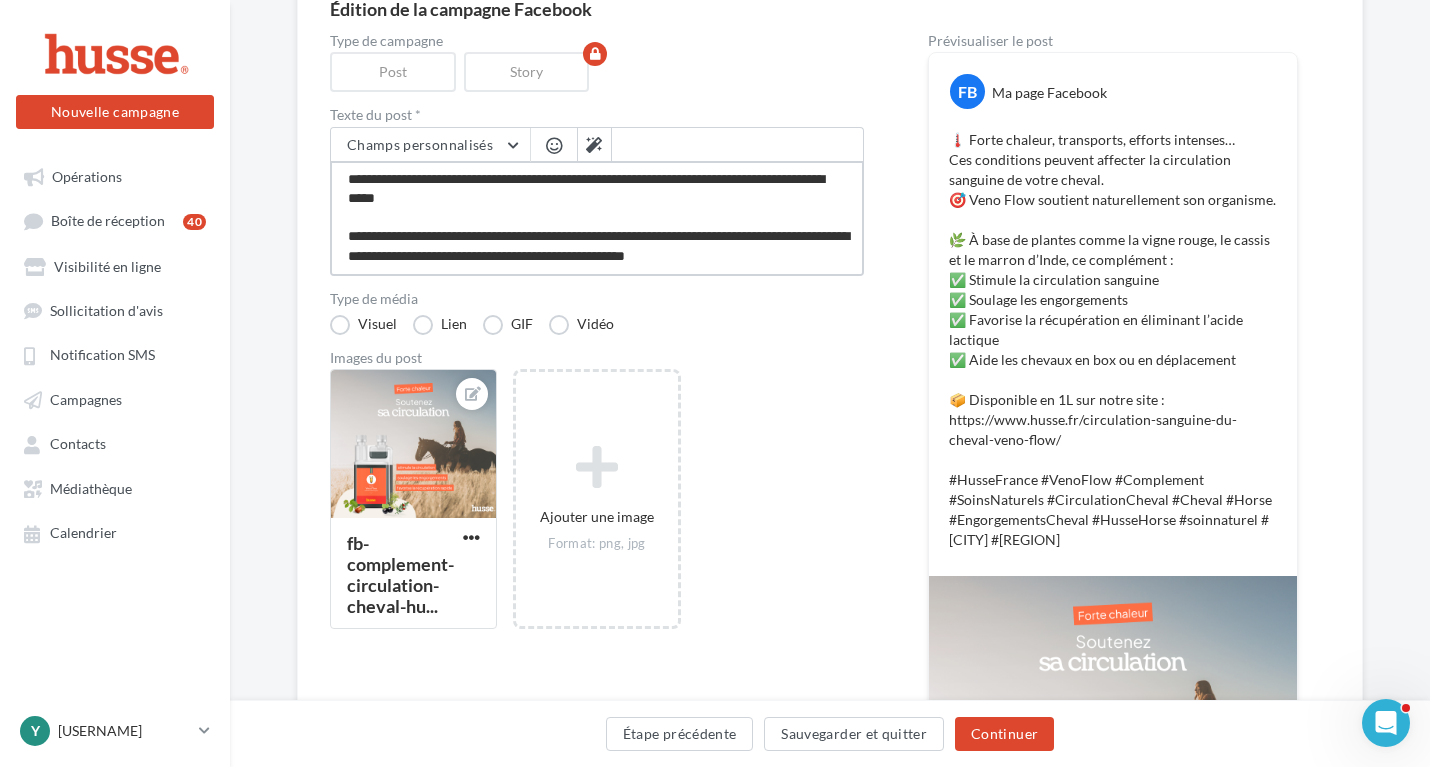 drag, startPoint x: 678, startPoint y: 248, endPoint x: 698, endPoint y: 264, distance: 25.612497 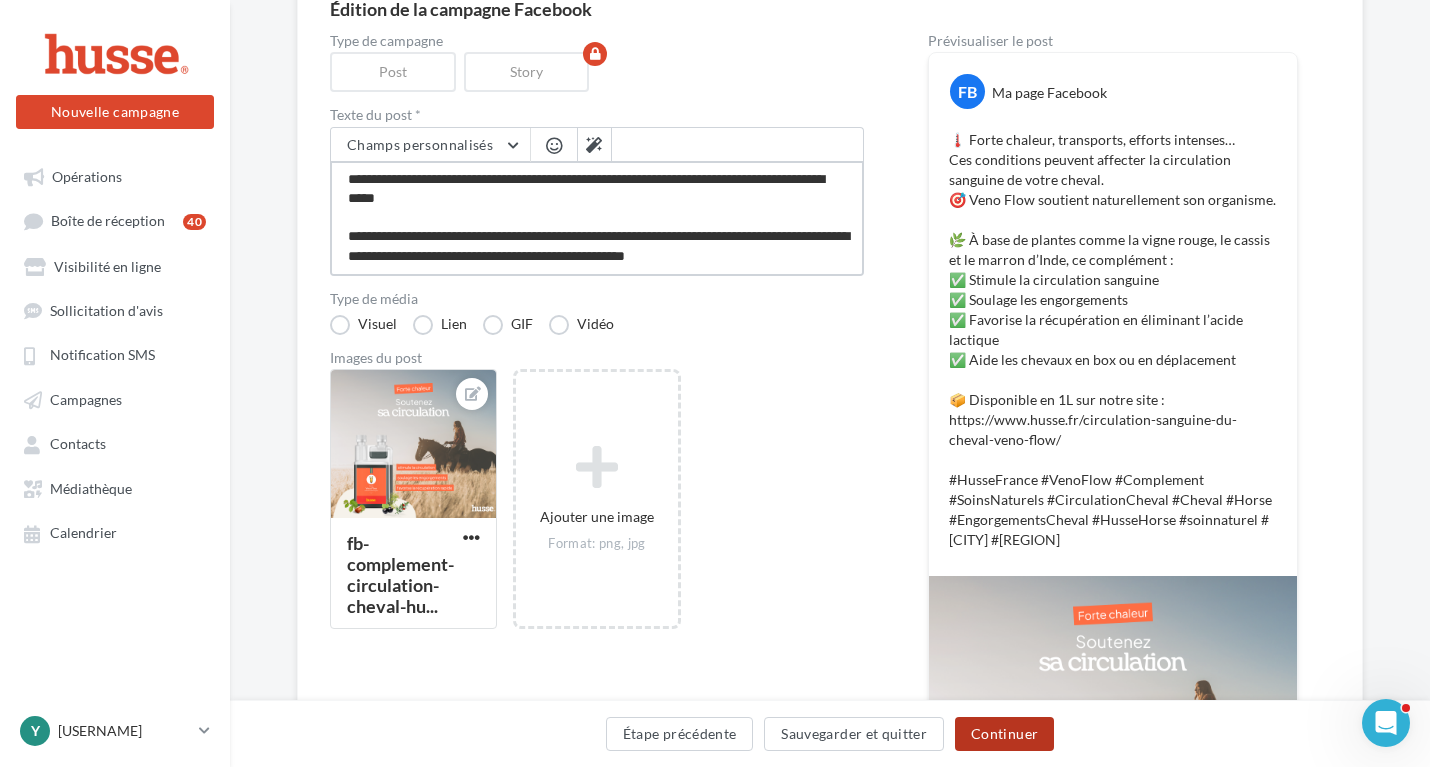 type on "**********" 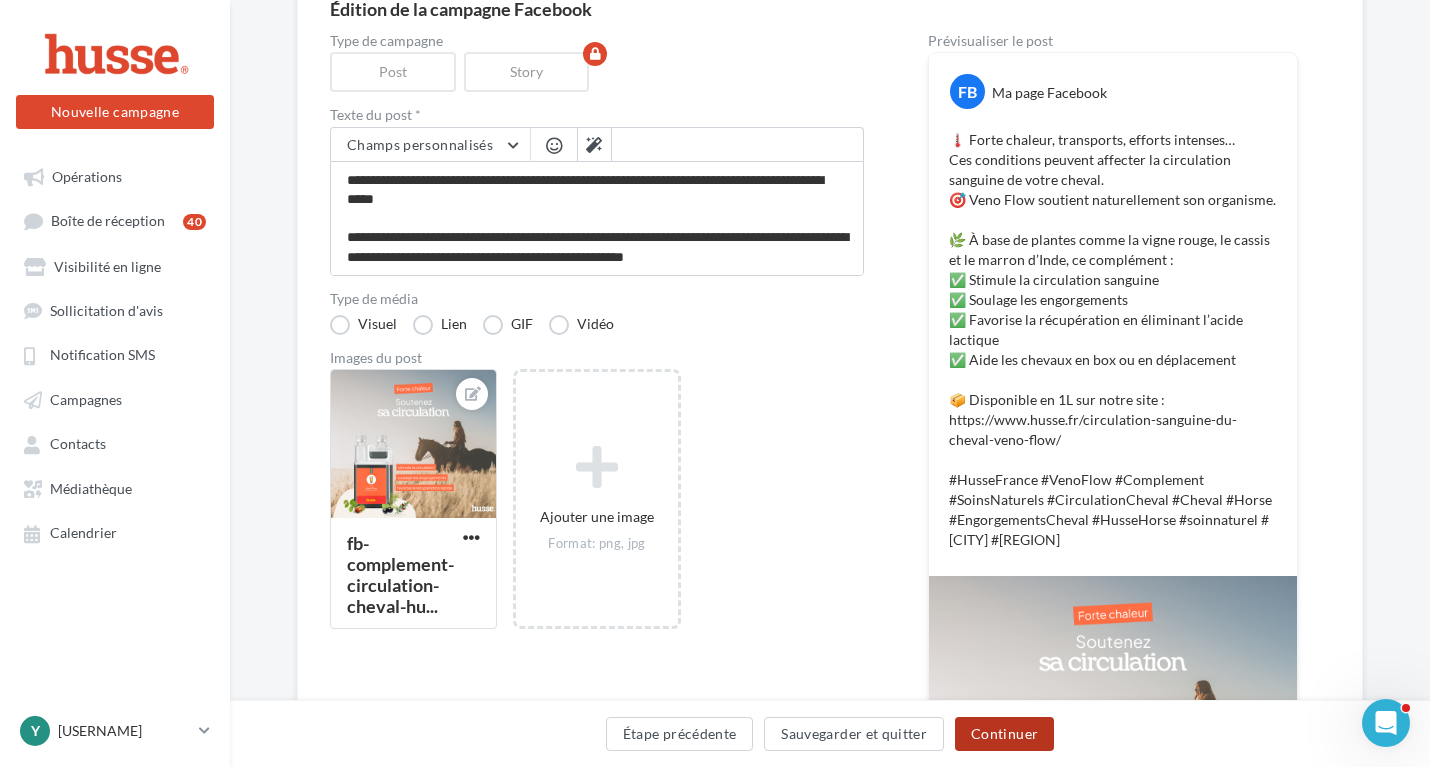 scroll, scrollTop: 222, scrollLeft: 0, axis: vertical 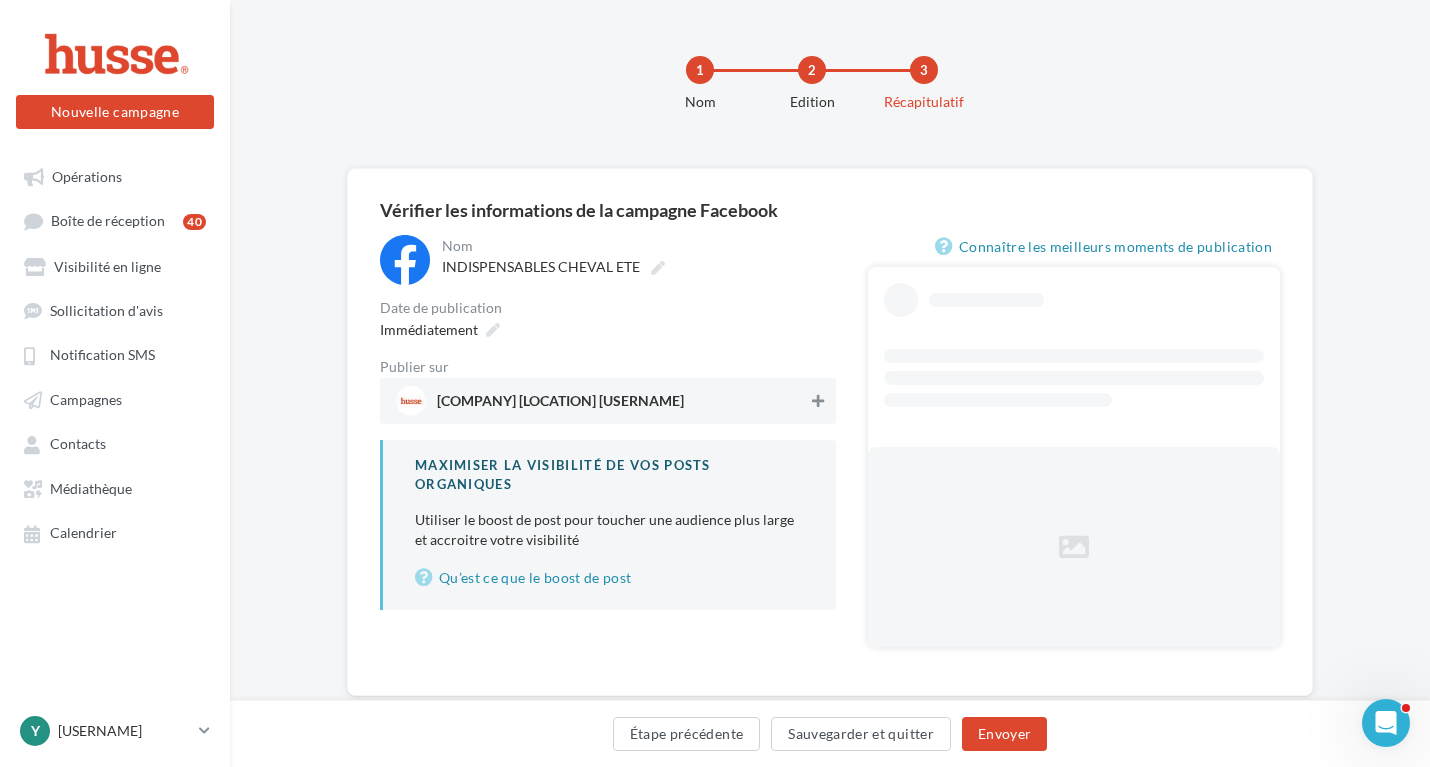 click on "[FIRST] [LAST]" at bounding box center (608, 401) 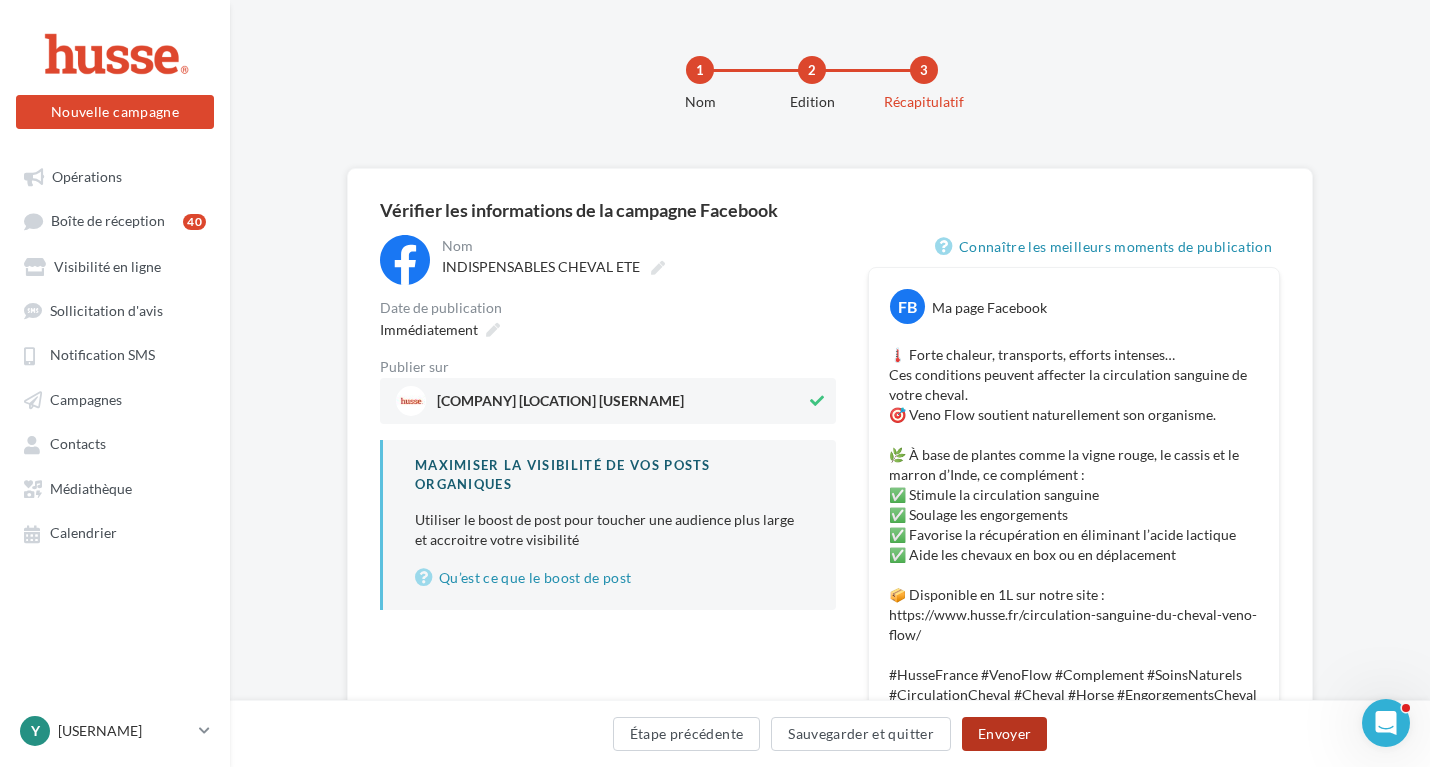 click on "Envoyer" at bounding box center [1004, 734] 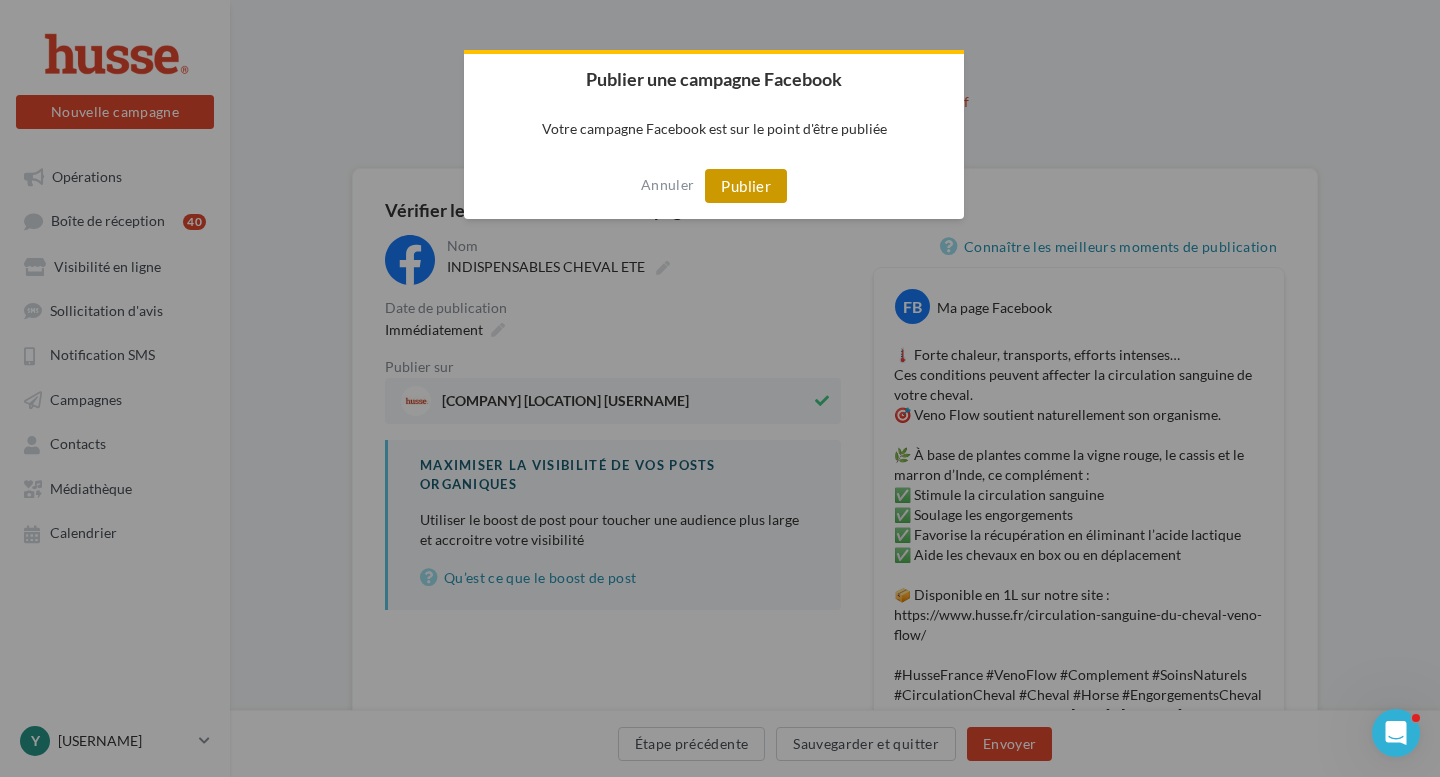 click on "Publier" at bounding box center (746, 186) 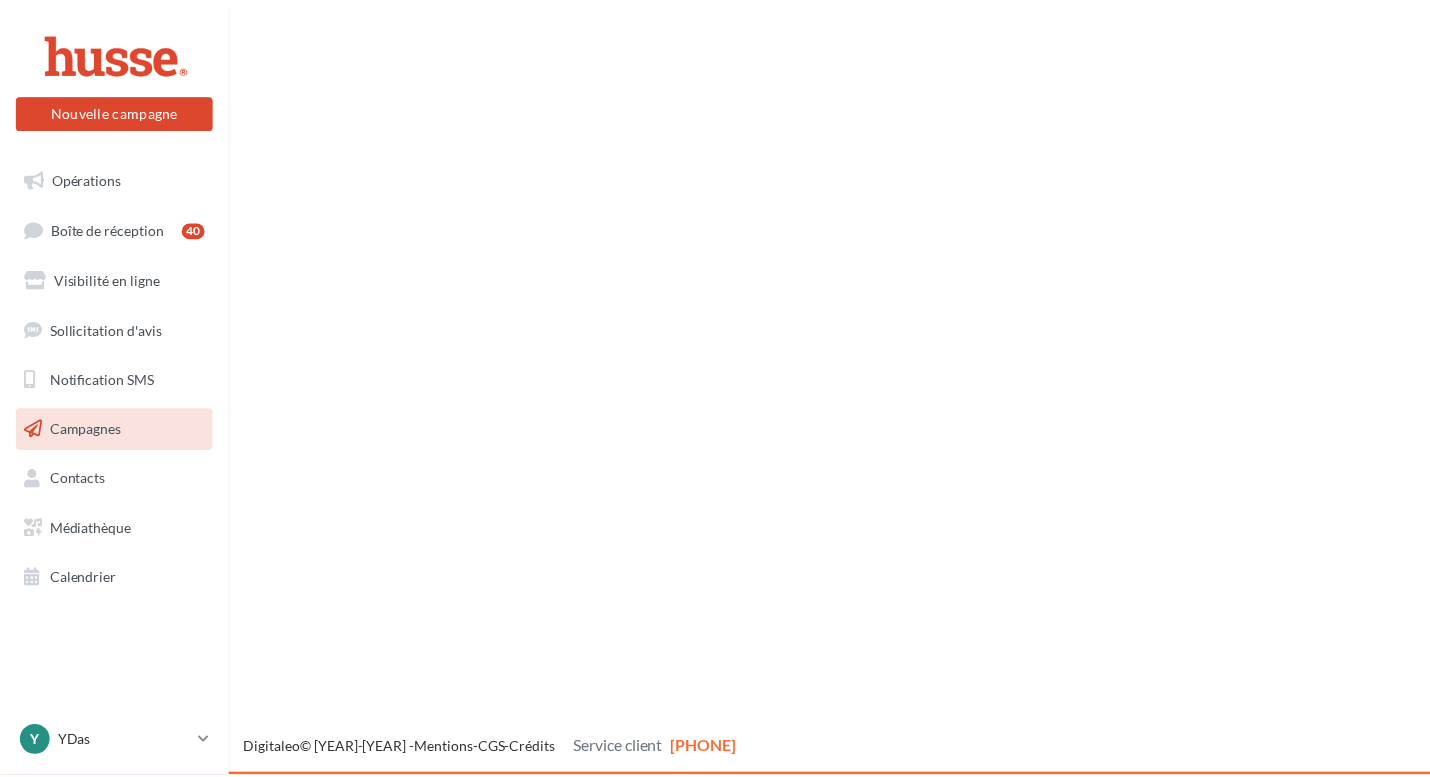 scroll, scrollTop: 0, scrollLeft: 0, axis: both 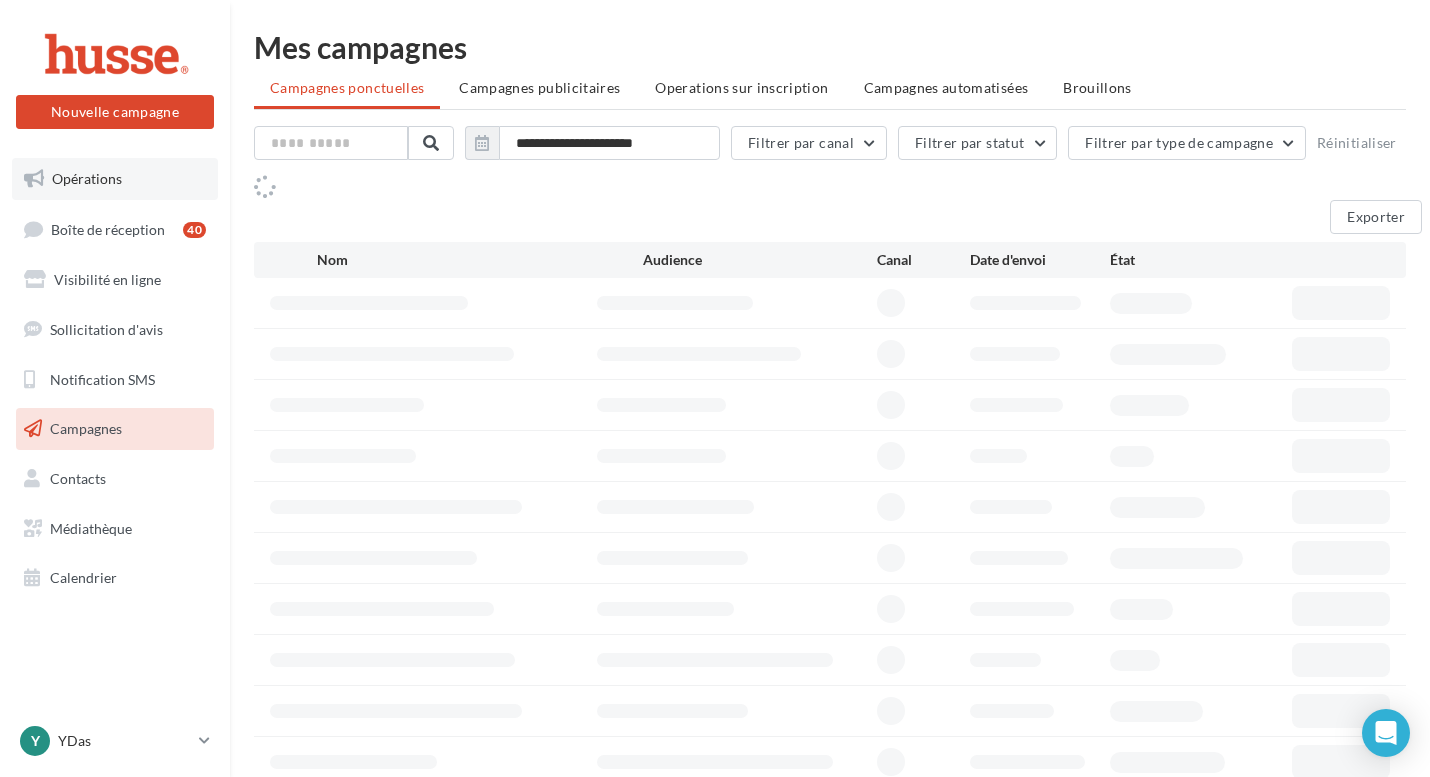 click on "Opérations" at bounding box center [87, 178] 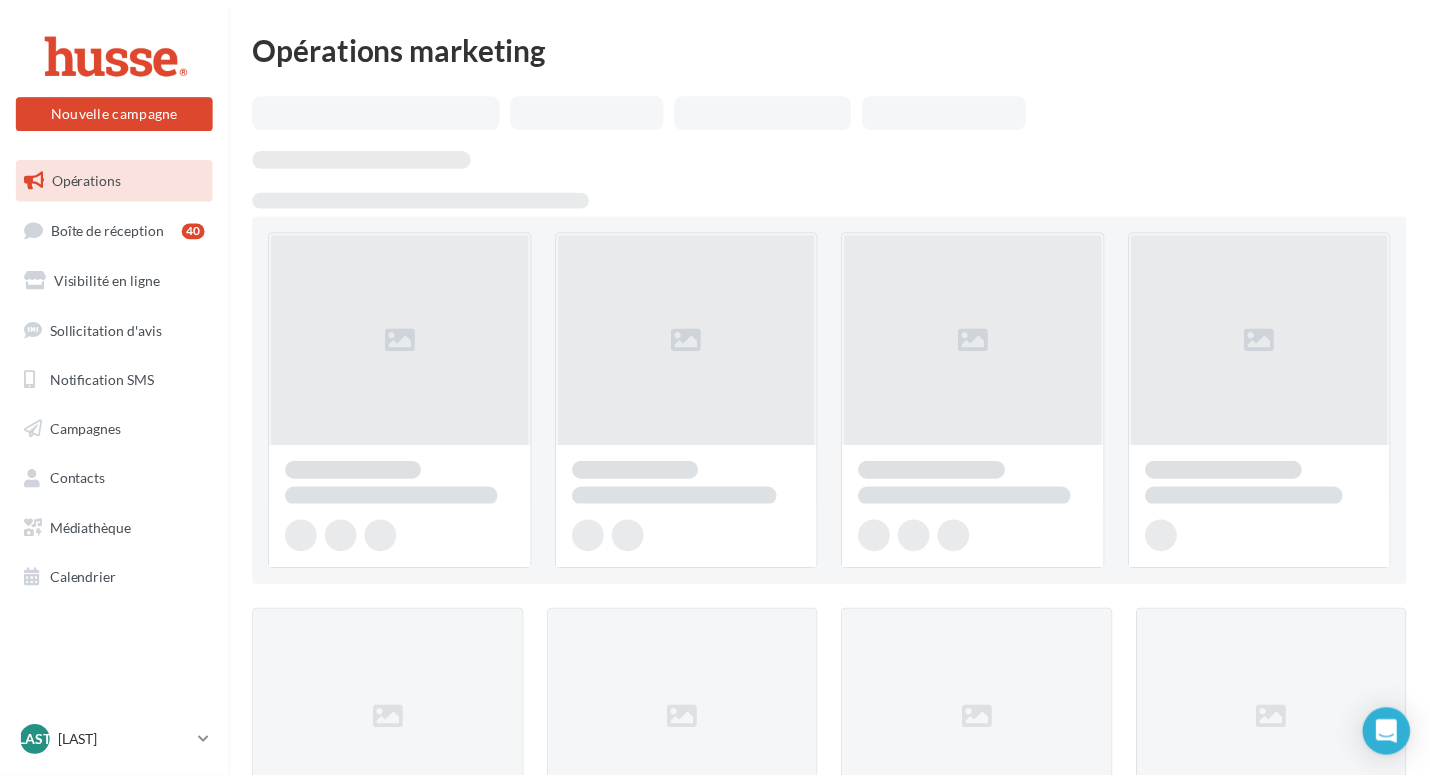 scroll, scrollTop: 0, scrollLeft: 0, axis: both 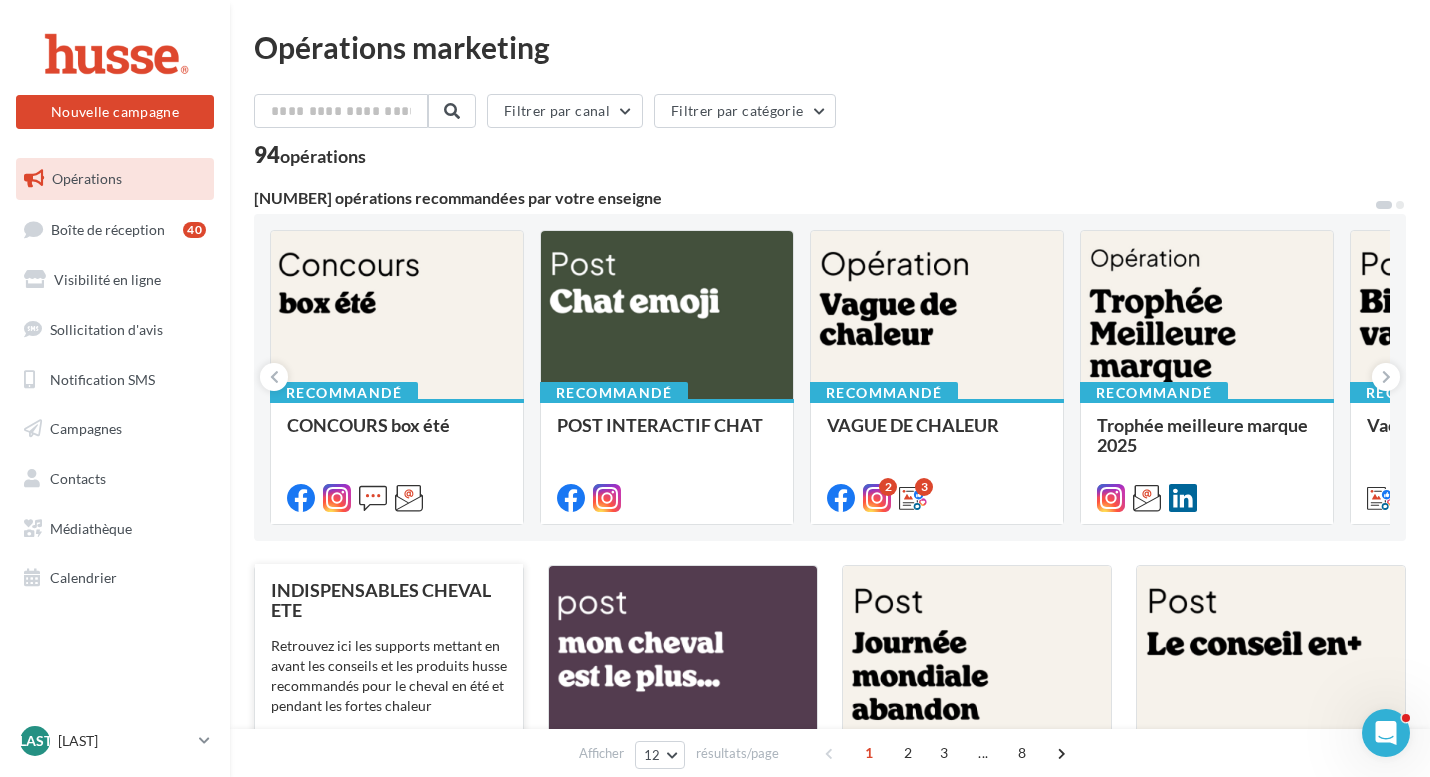 click on "INDISPENSABLES CHEVAL ETE Retrouvez ici les supports mettant en avant les conseils et les produits husse recommandés pour le cheval en été et pendant les fortes chaleur" at bounding box center (389, 715) 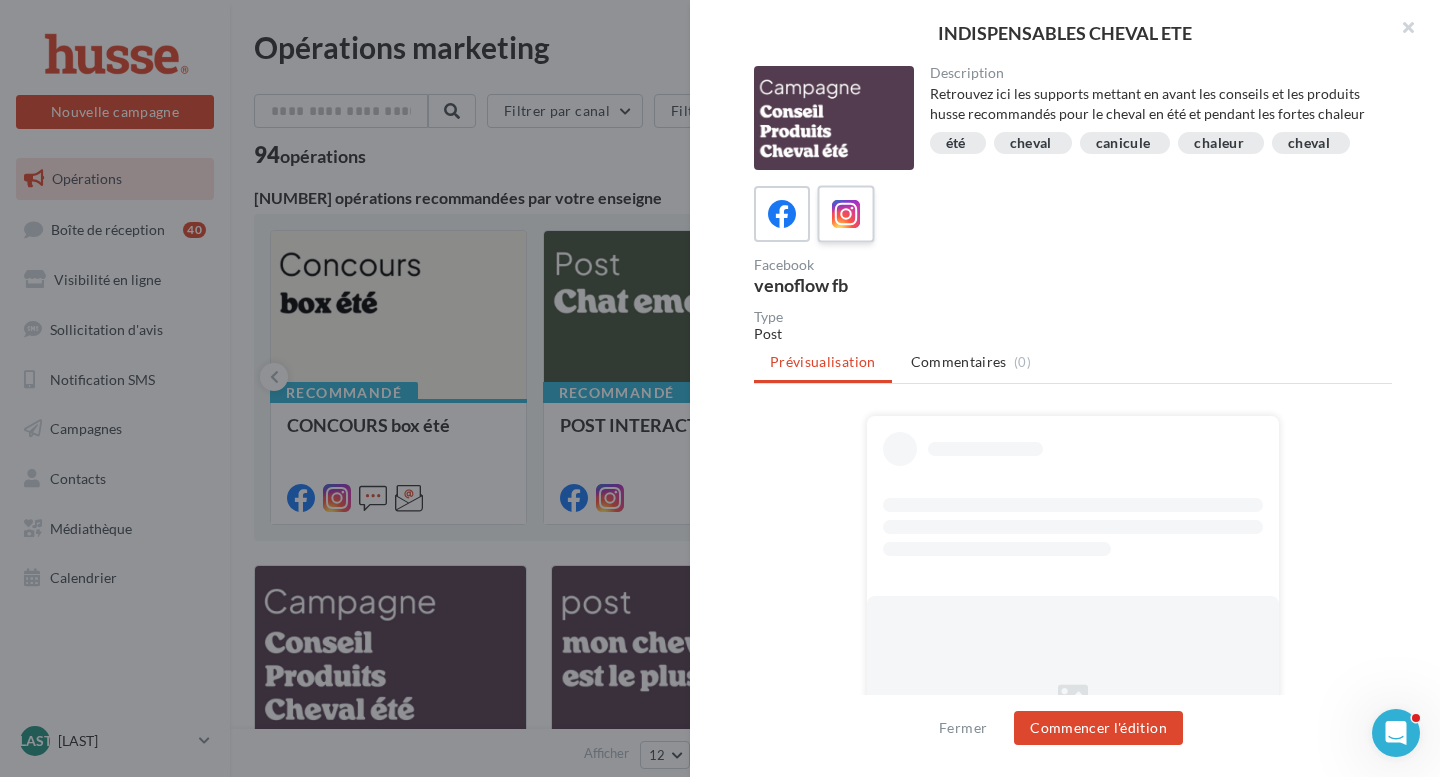click at bounding box center (845, 213) 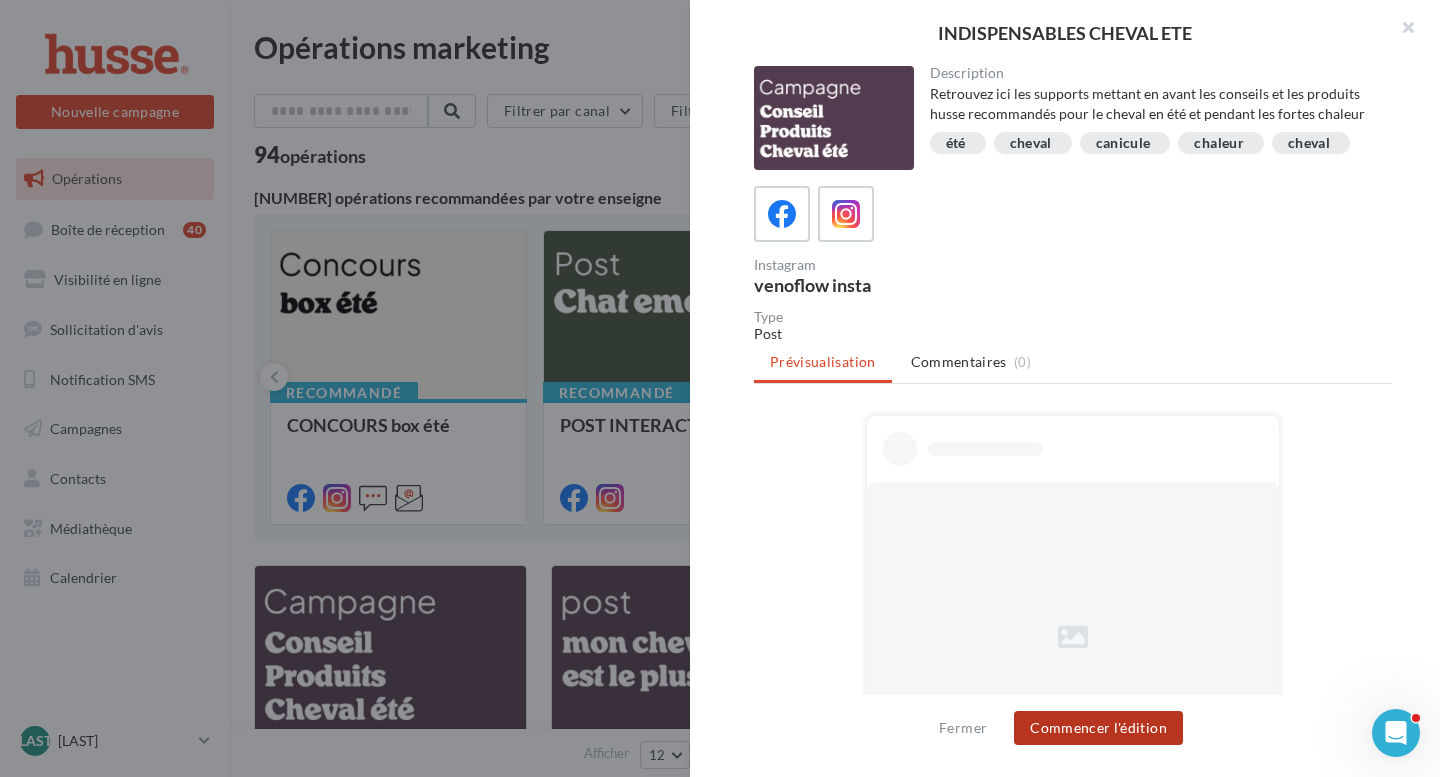 click on "Commencer l'édition" at bounding box center (1098, 728) 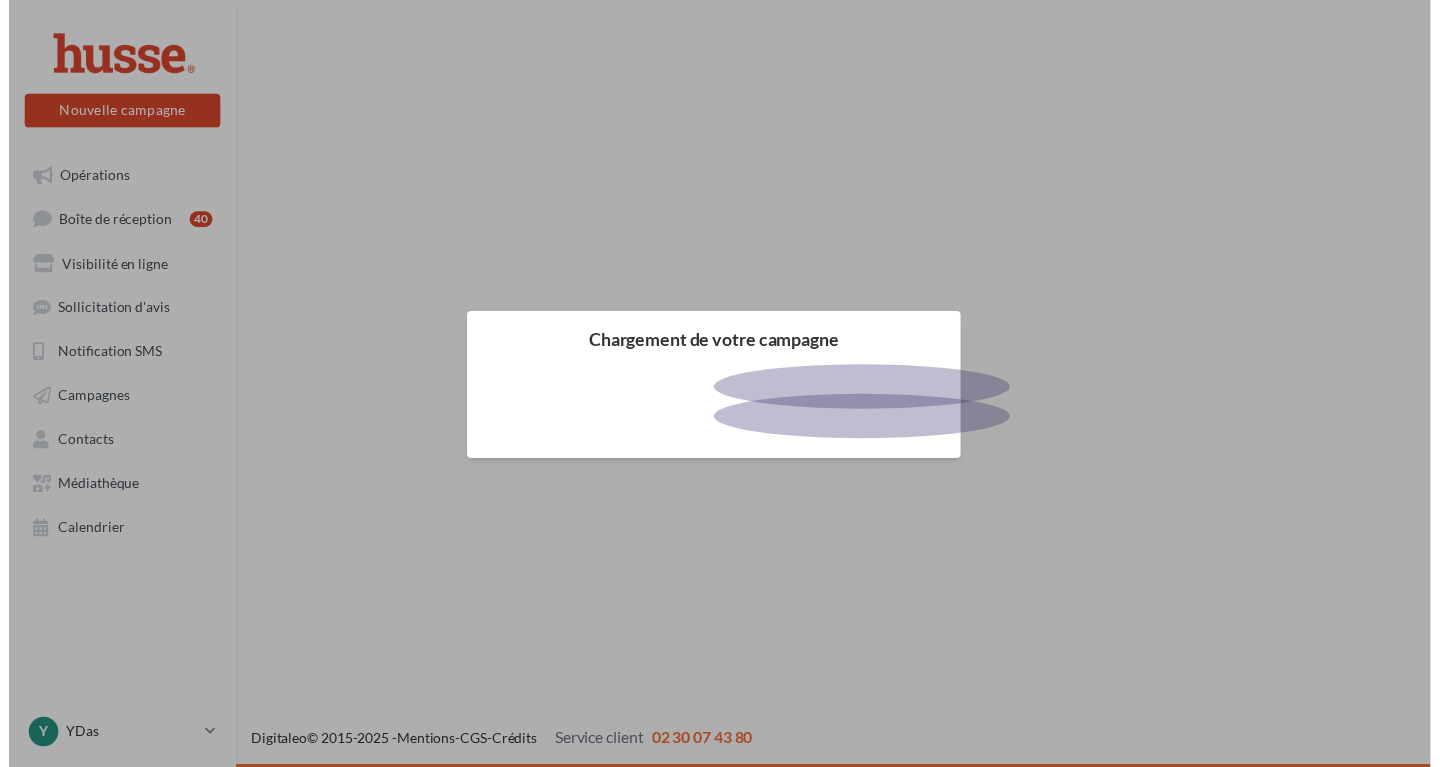 scroll, scrollTop: 0, scrollLeft: 0, axis: both 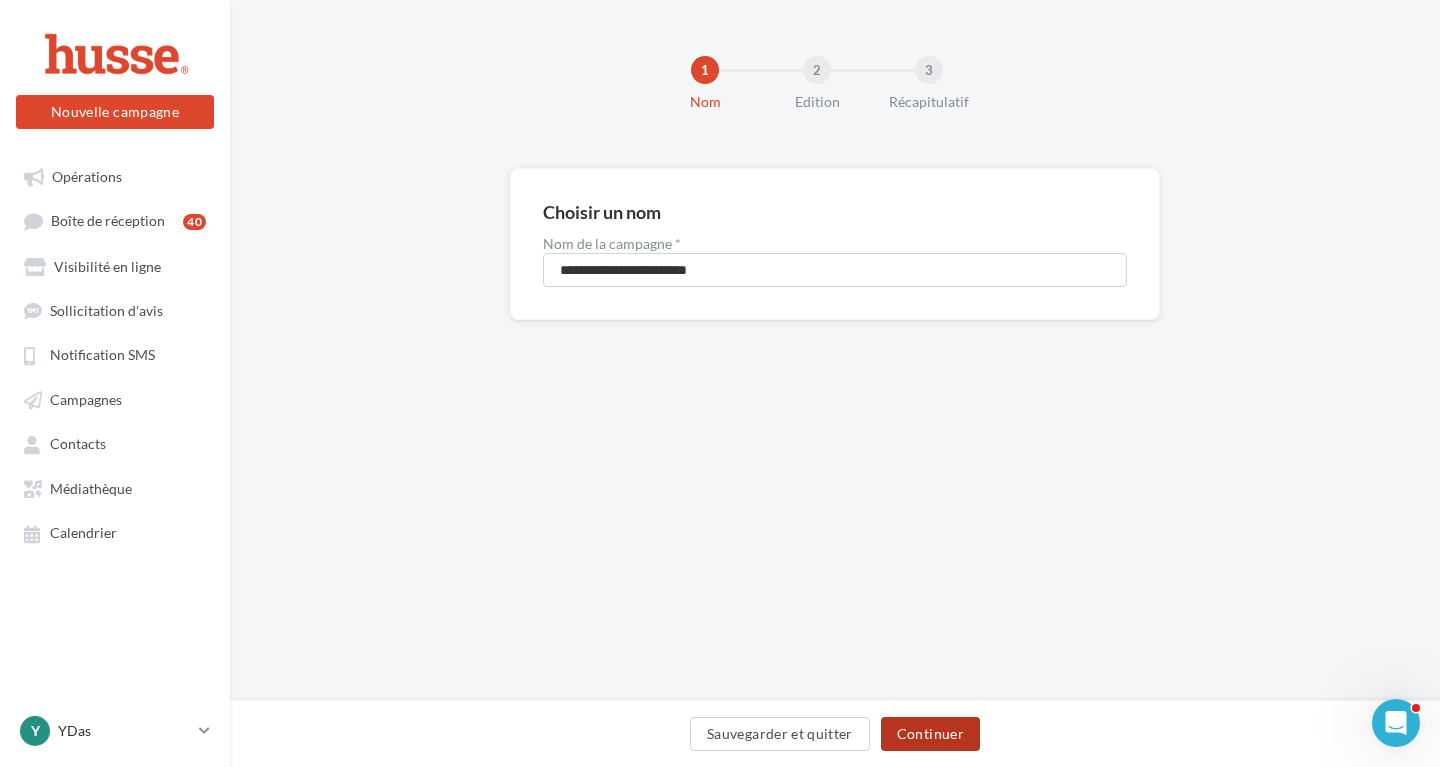 click on "Continuer" at bounding box center [930, 734] 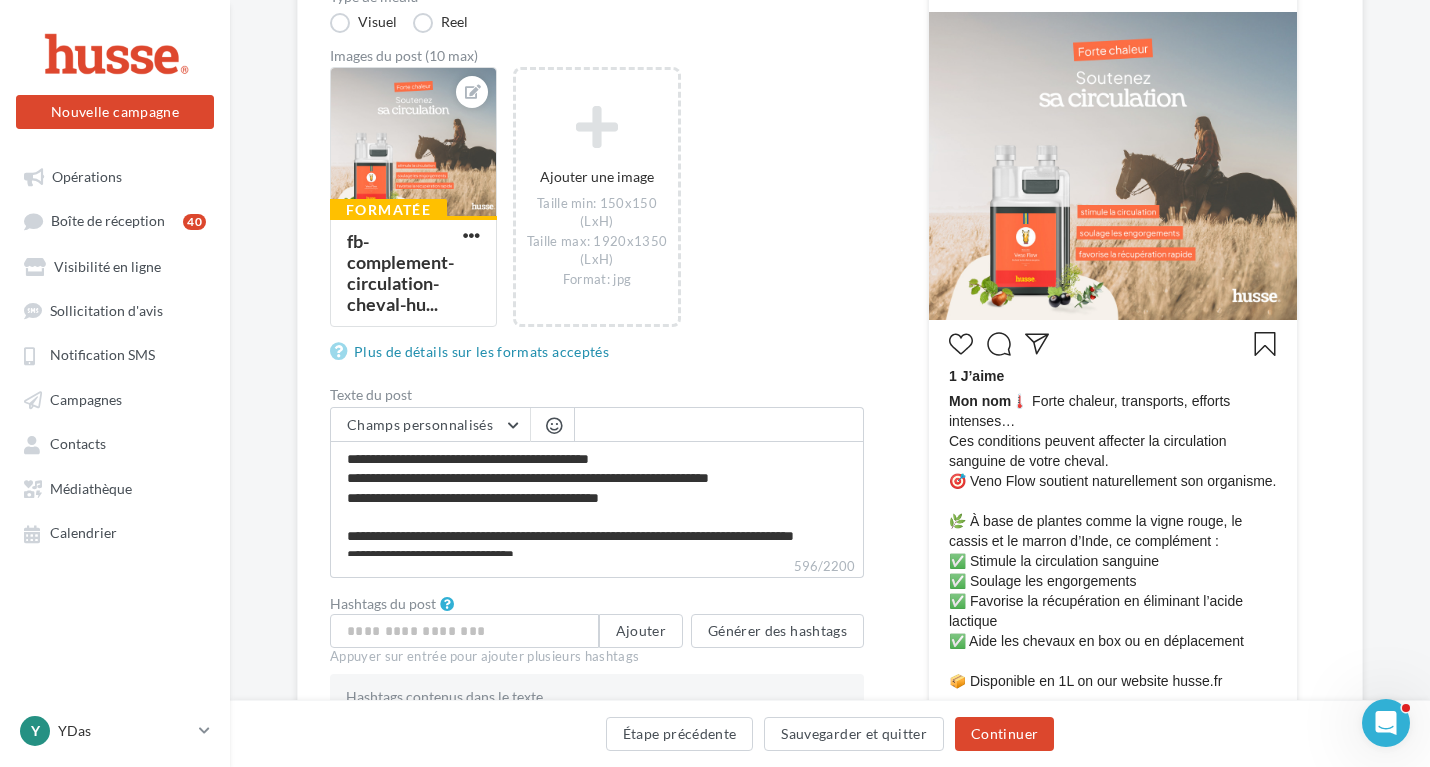 scroll, scrollTop: 414, scrollLeft: 0, axis: vertical 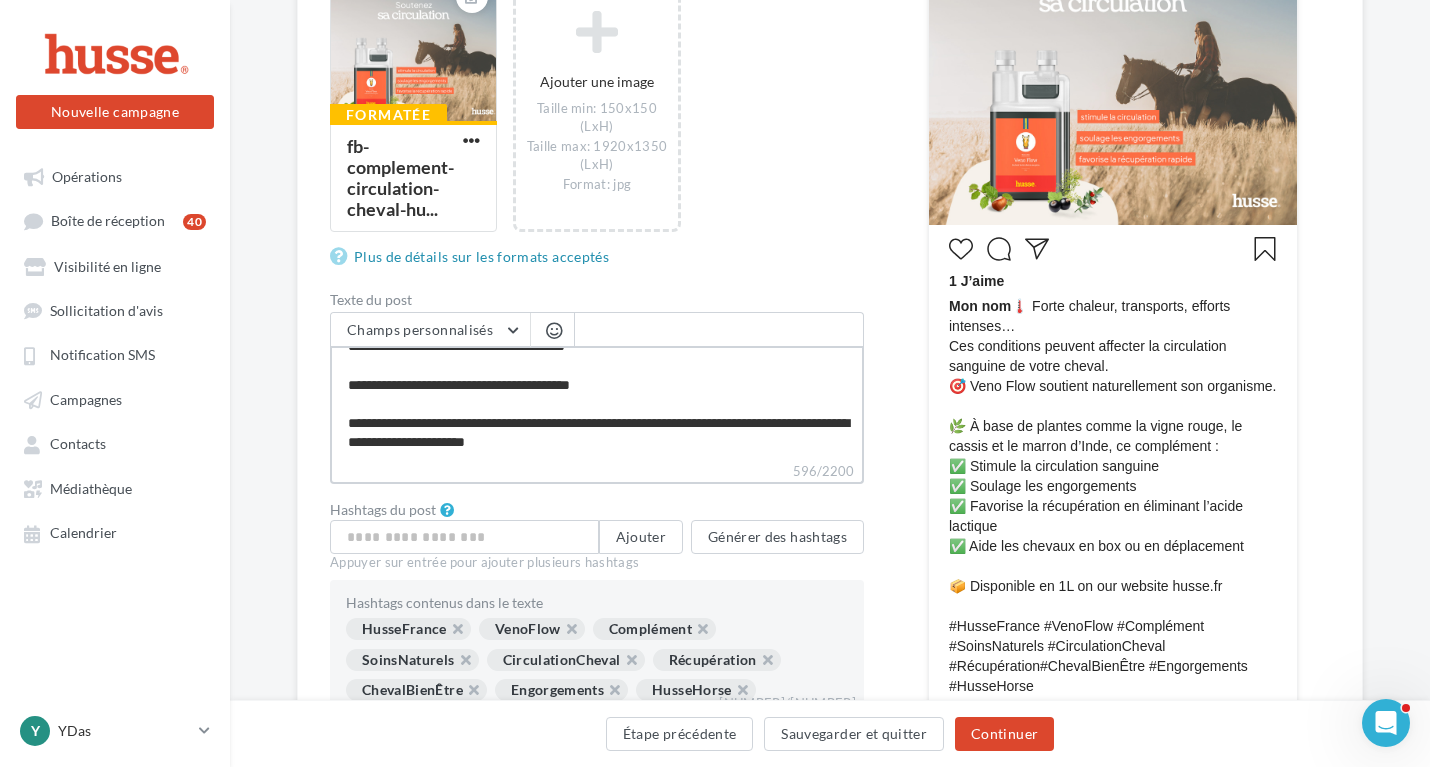 click on "**********" at bounding box center (597, 403) 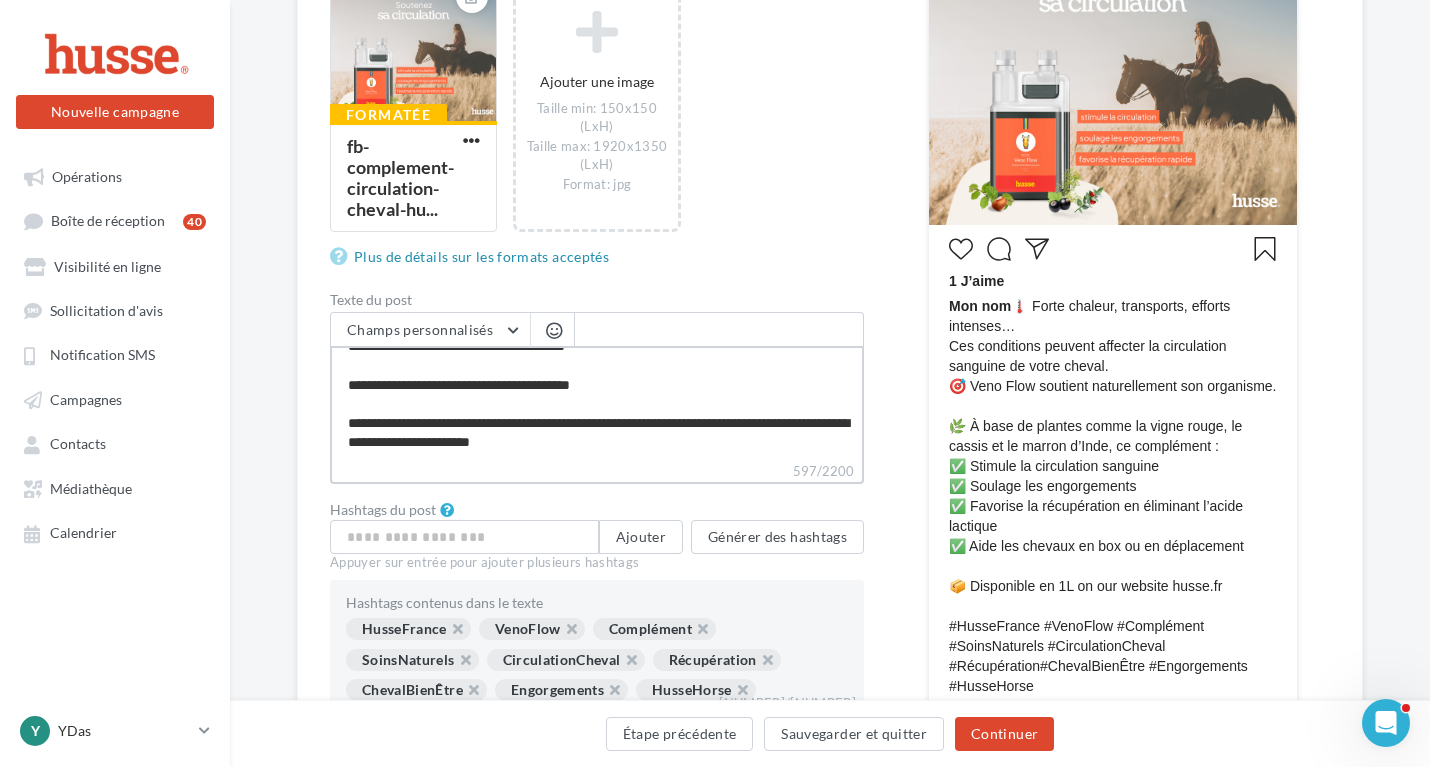 paste on "**********" 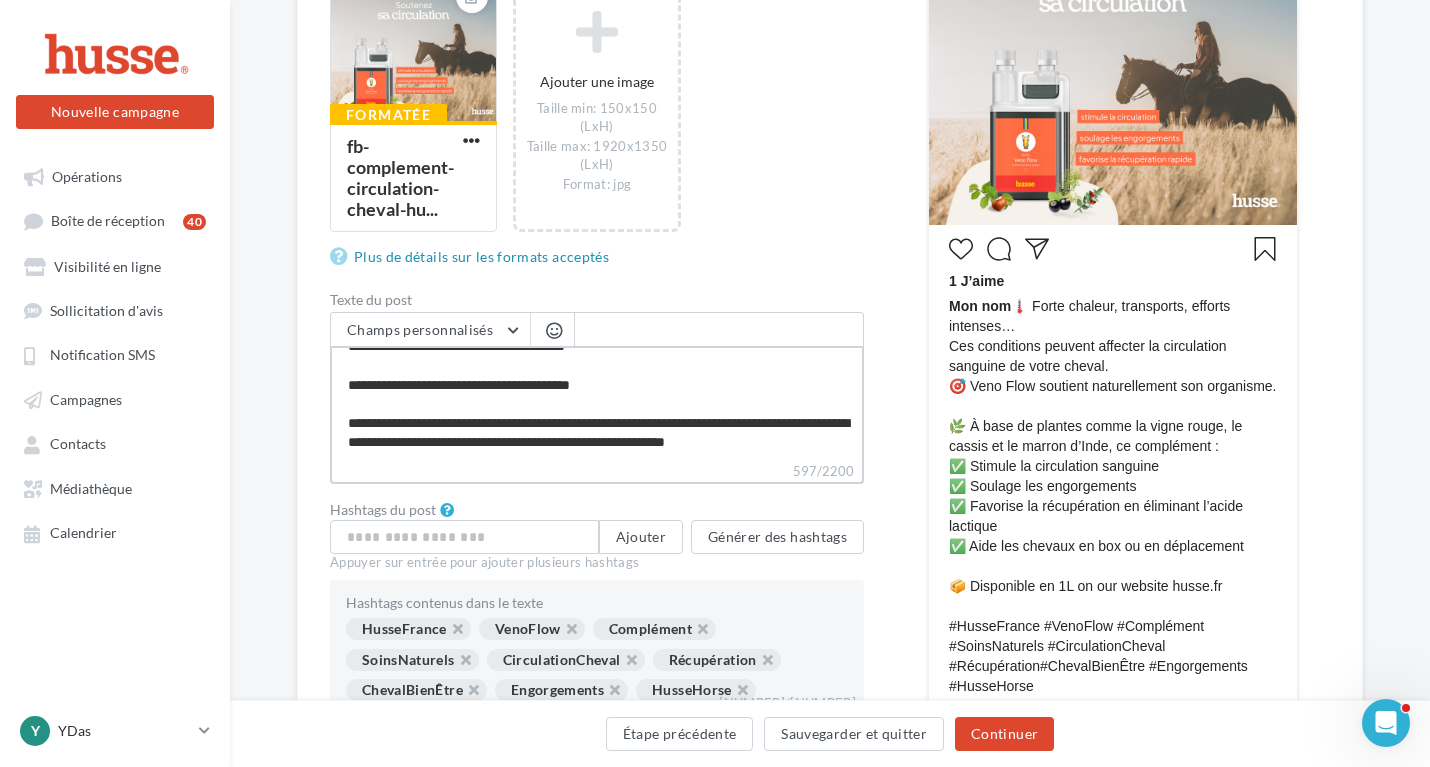 scroll, scrollTop: 202, scrollLeft: 0, axis: vertical 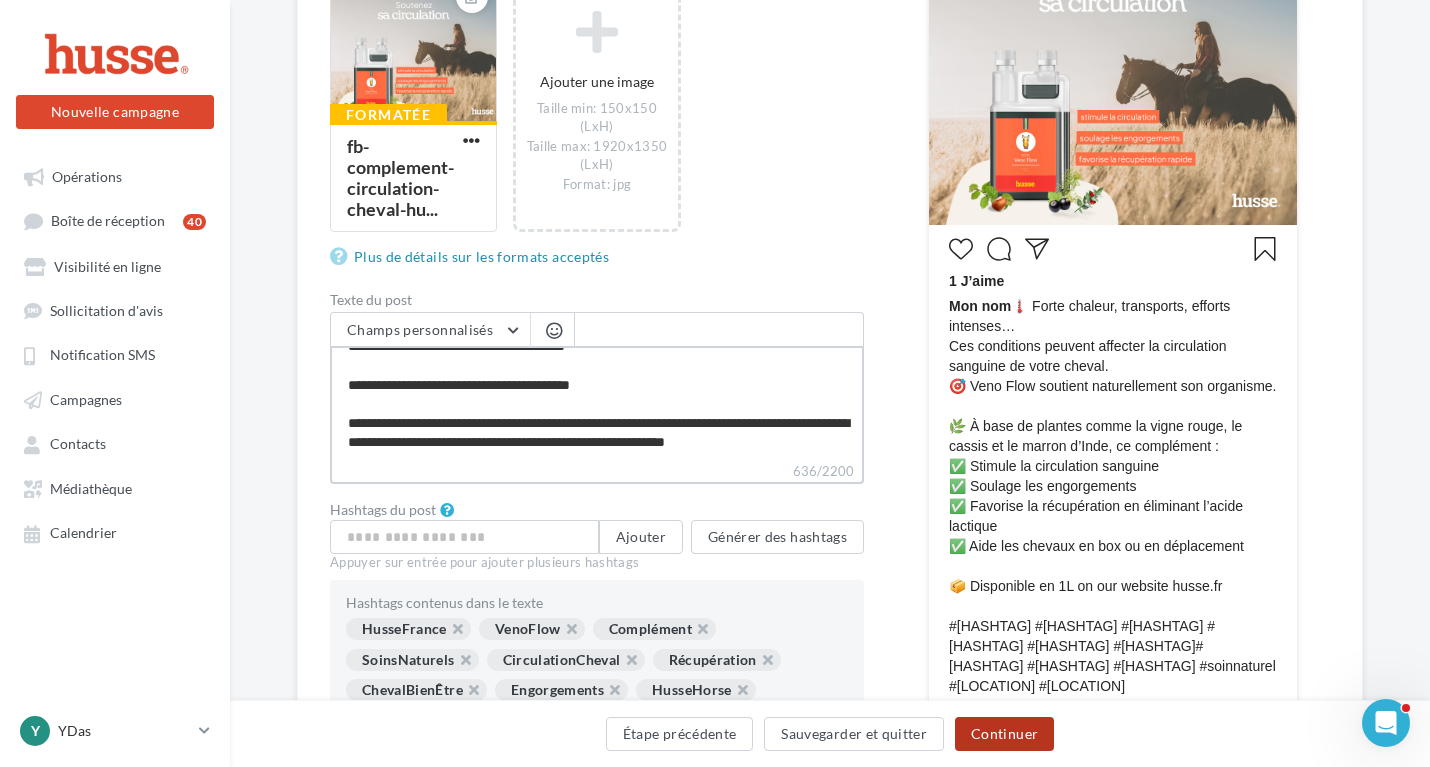 type on "**********" 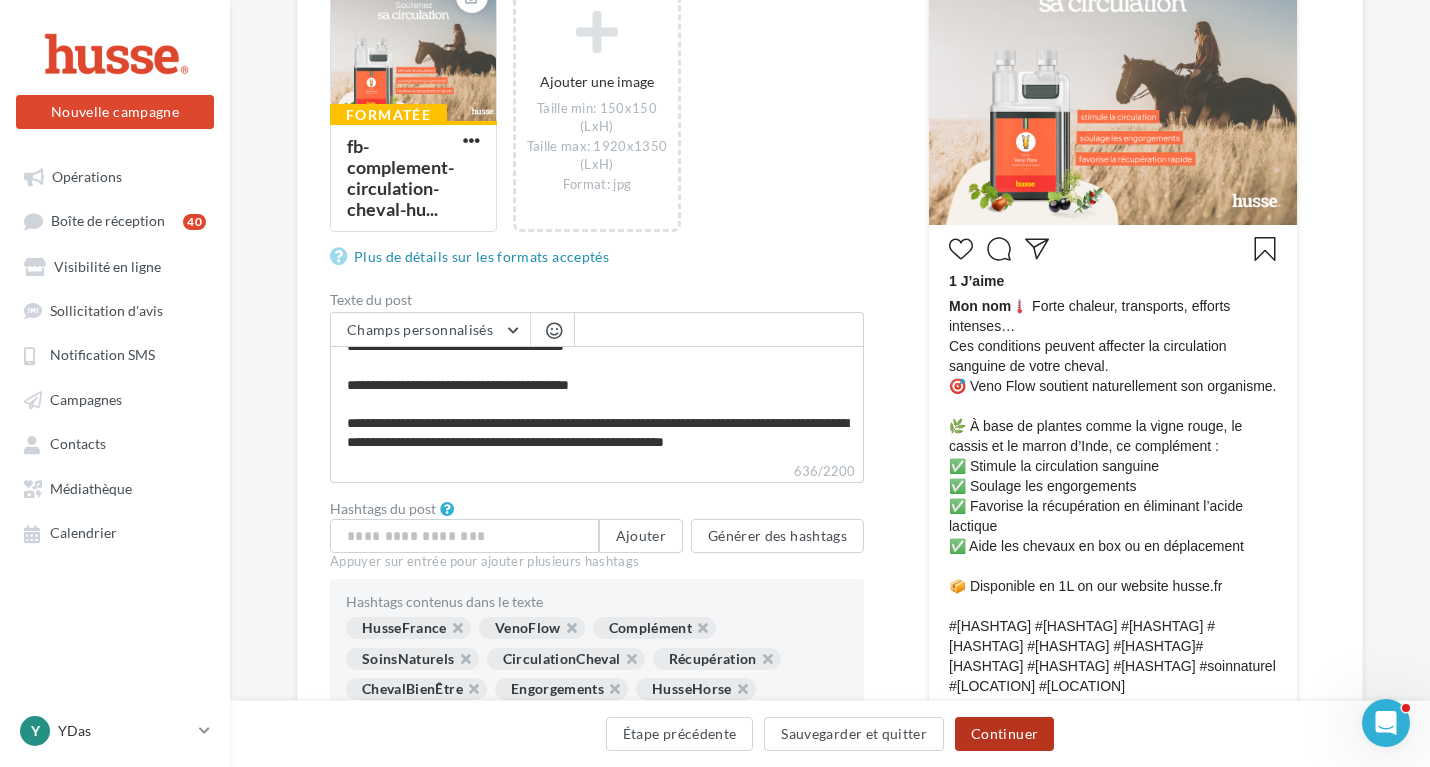 scroll, scrollTop: 201, scrollLeft: 0, axis: vertical 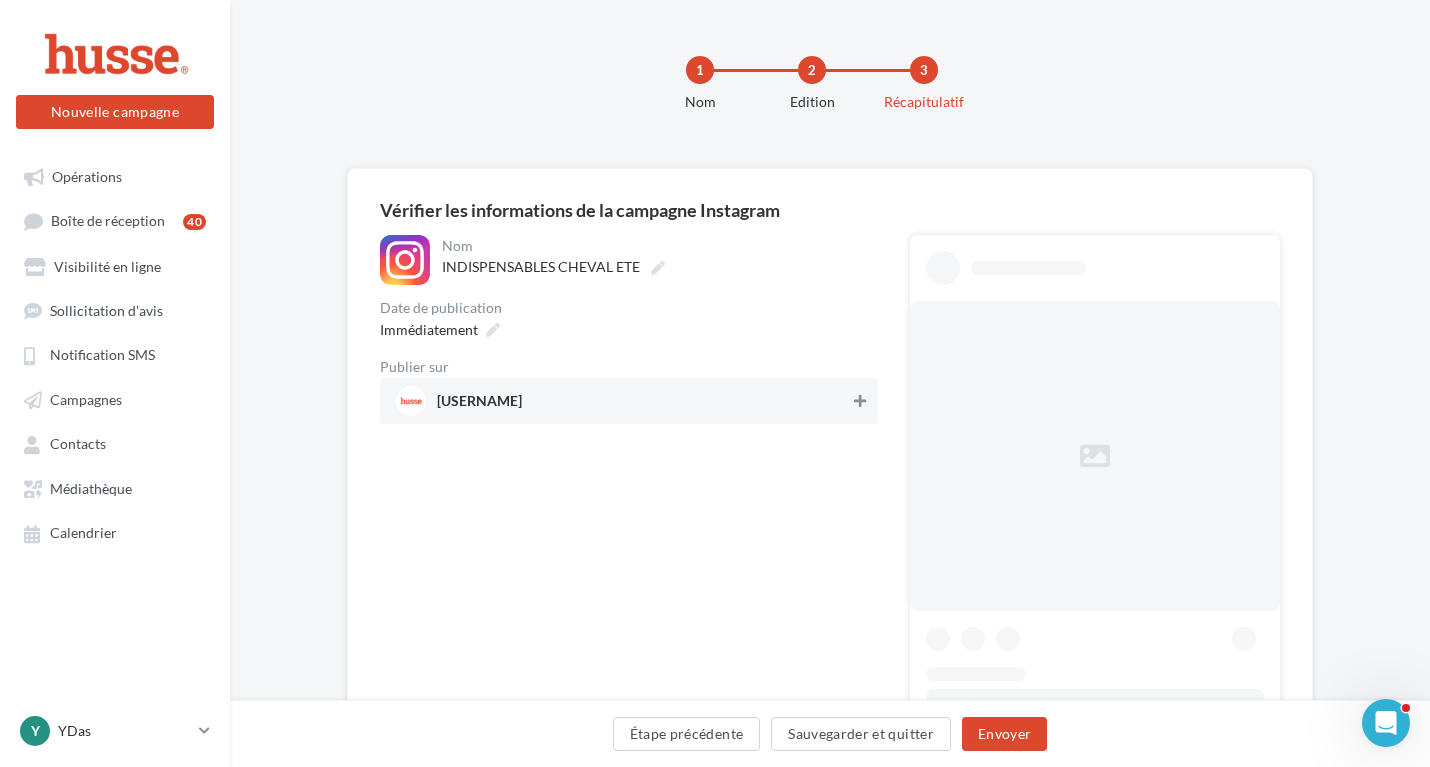 click at bounding box center [860, 401] 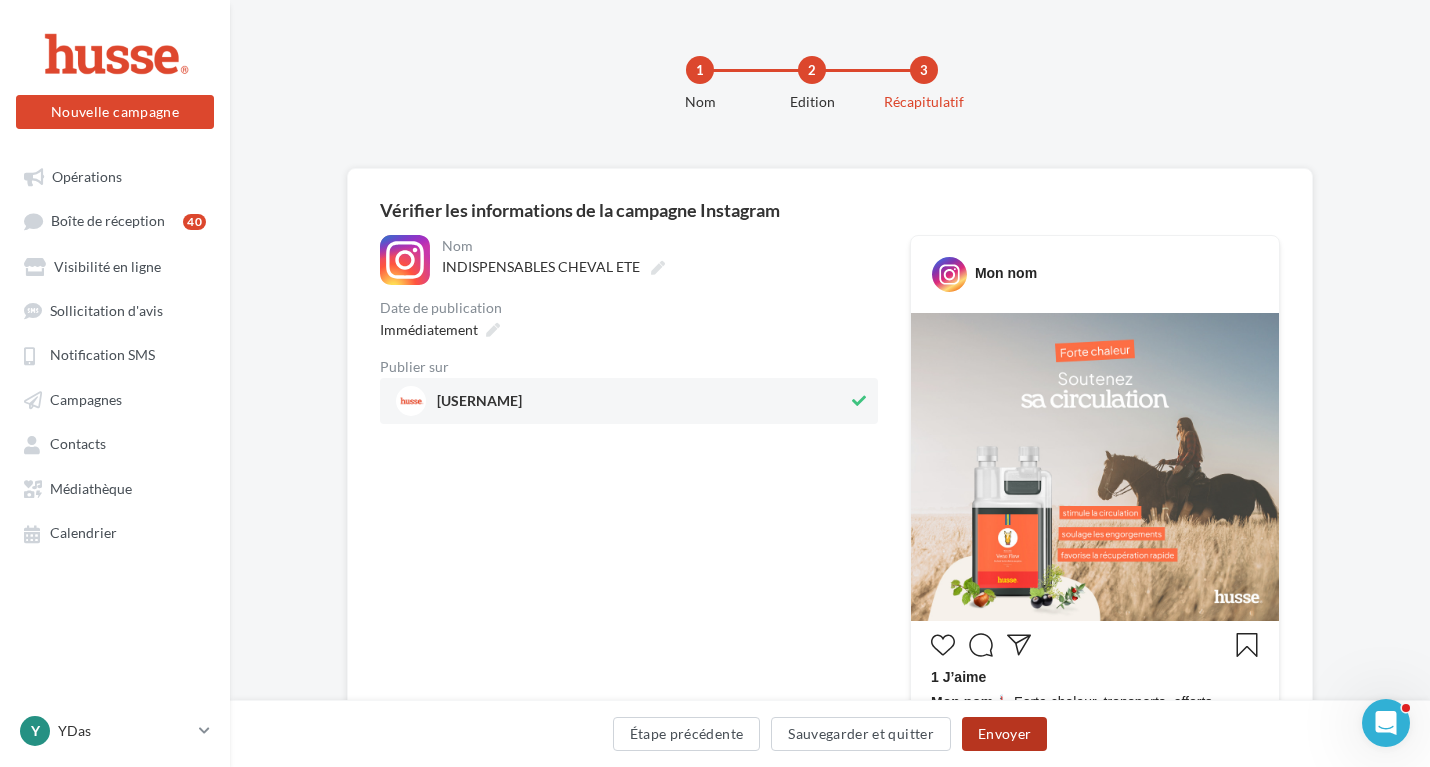 click on "Envoyer" at bounding box center [1004, 734] 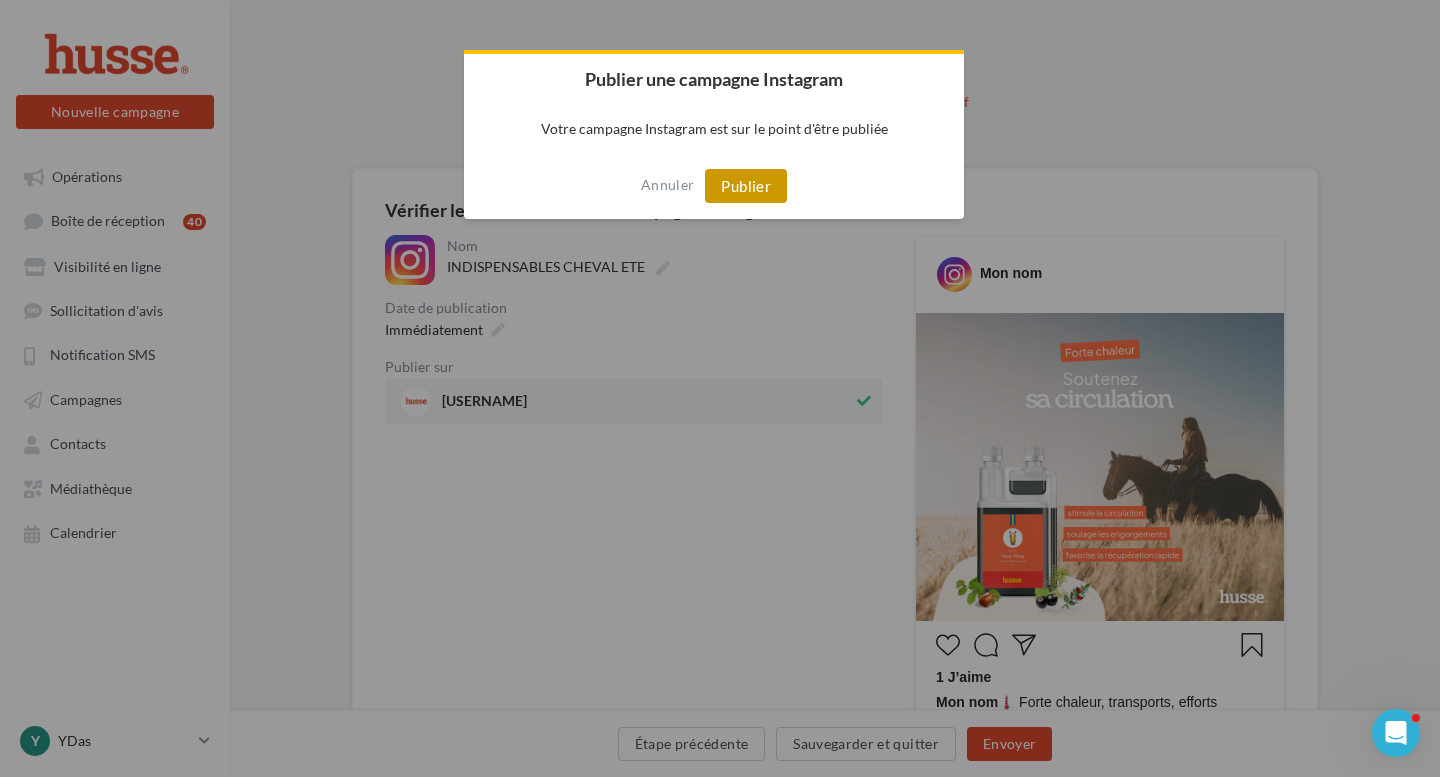 click on "Publier" at bounding box center (746, 186) 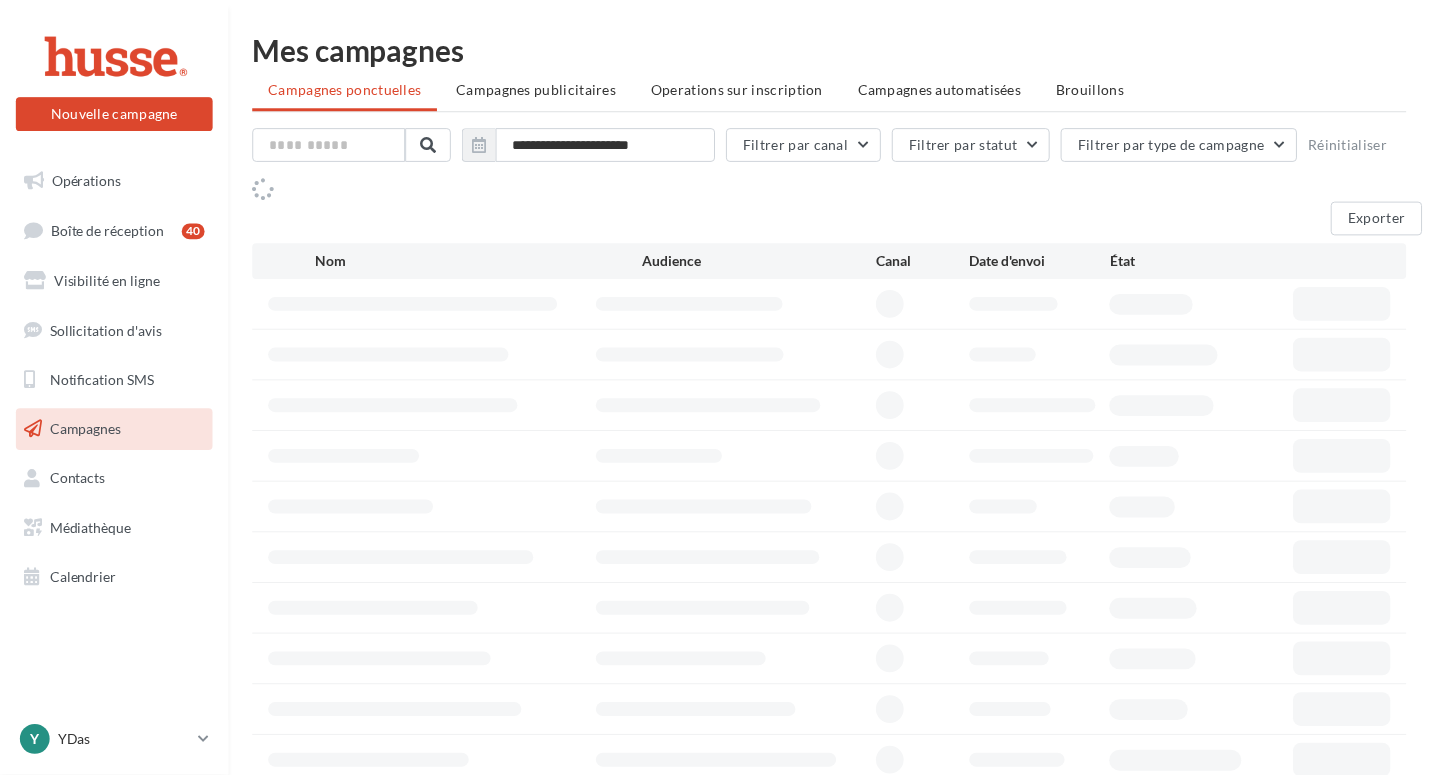 scroll, scrollTop: 0, scrollLeft: 0, axis: both 